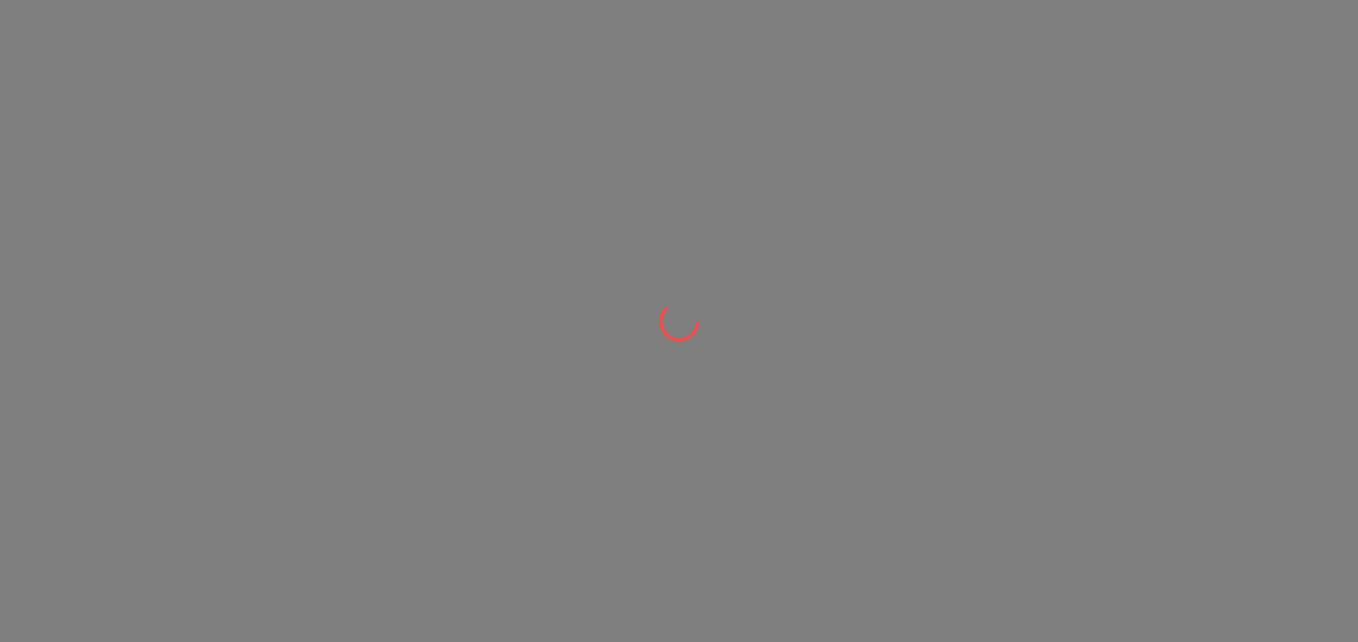 scroll, scrollTop: 0, scrollLeft: 0, axis: both 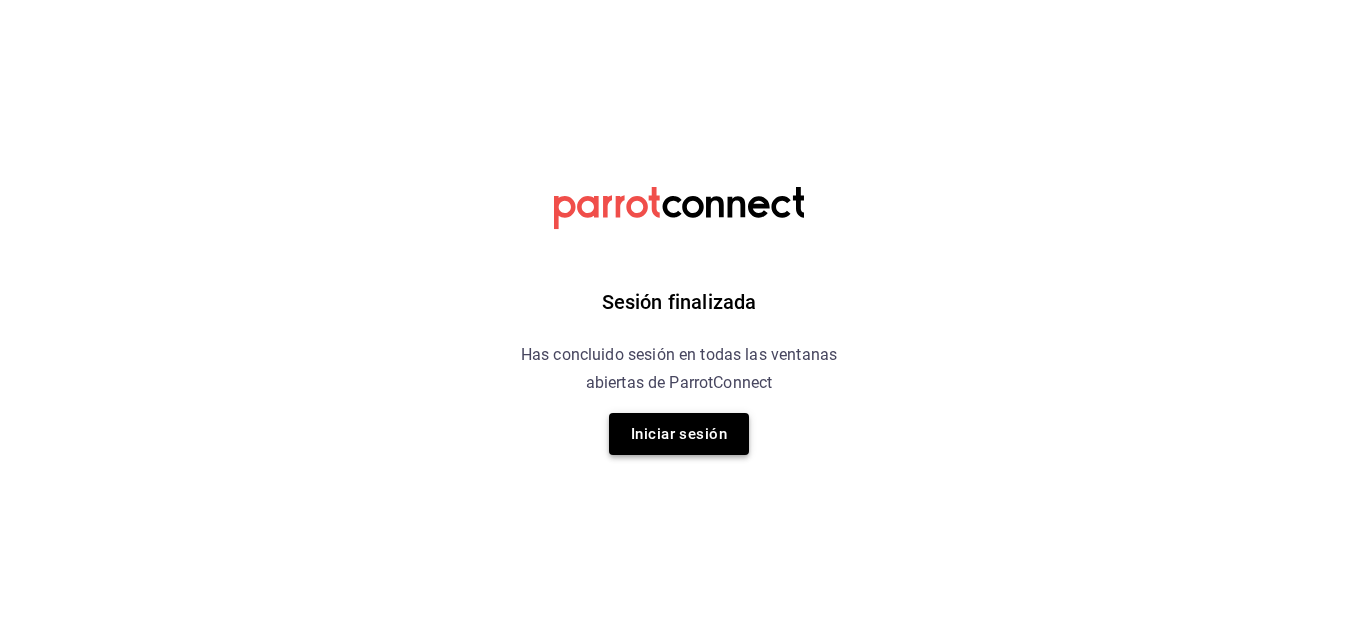 click on "Iniciar sesión" at bounding box center [679, 434] 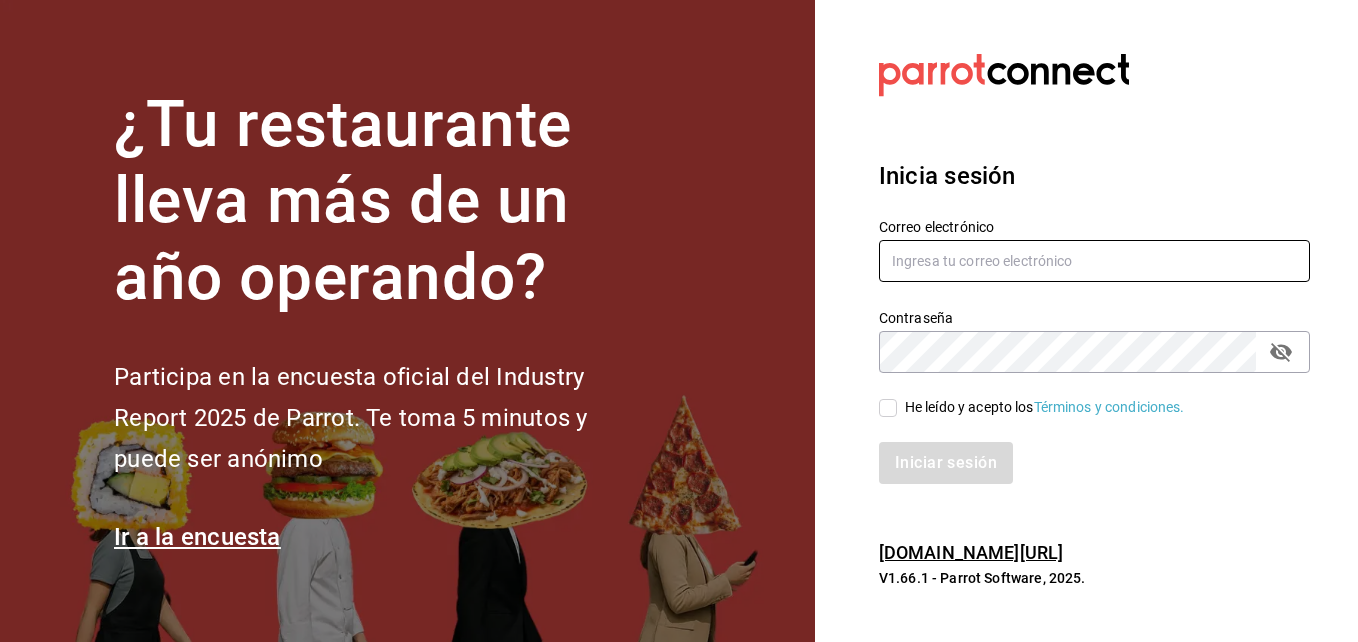 click at bounding box center [1094, 261] 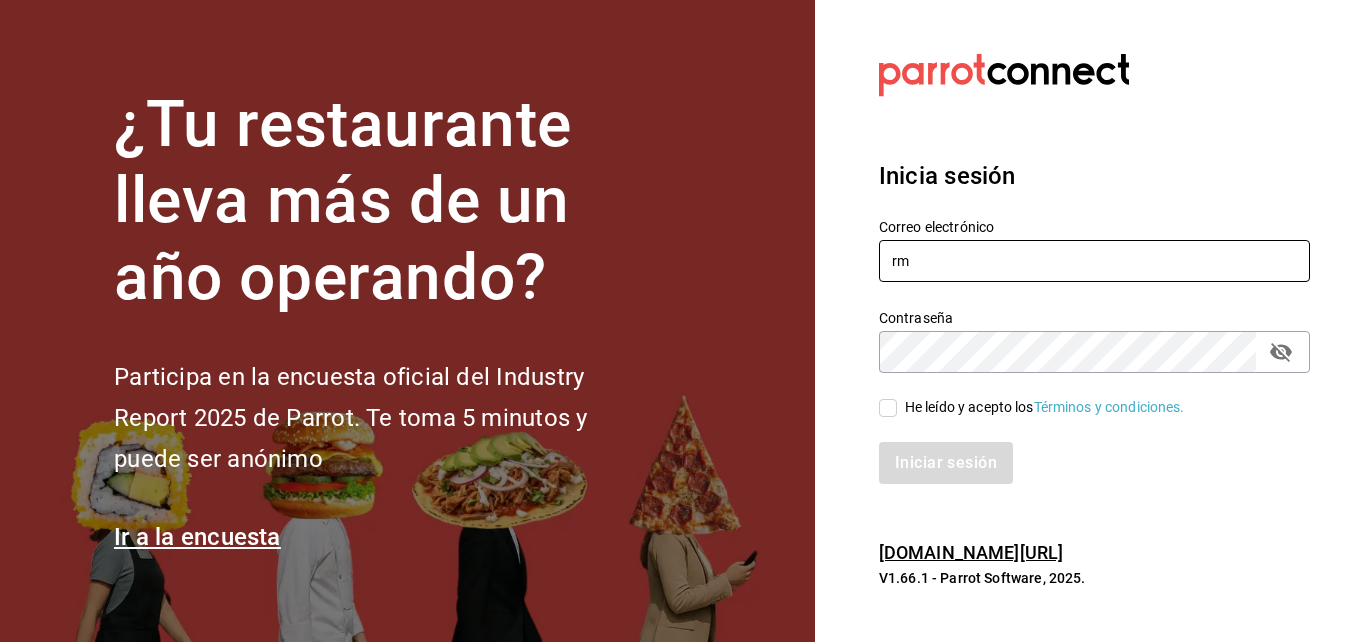 type on "r" 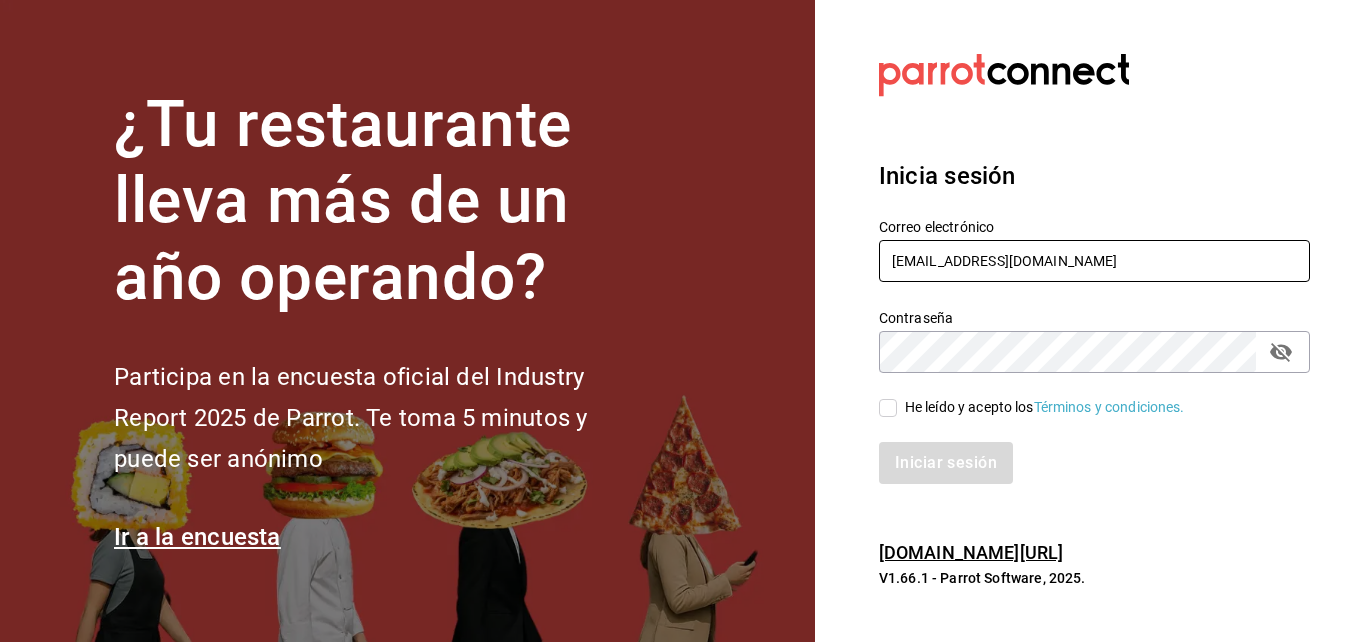 type on "[EMAIL_ADDRESS][DOMAIN_NAME]" 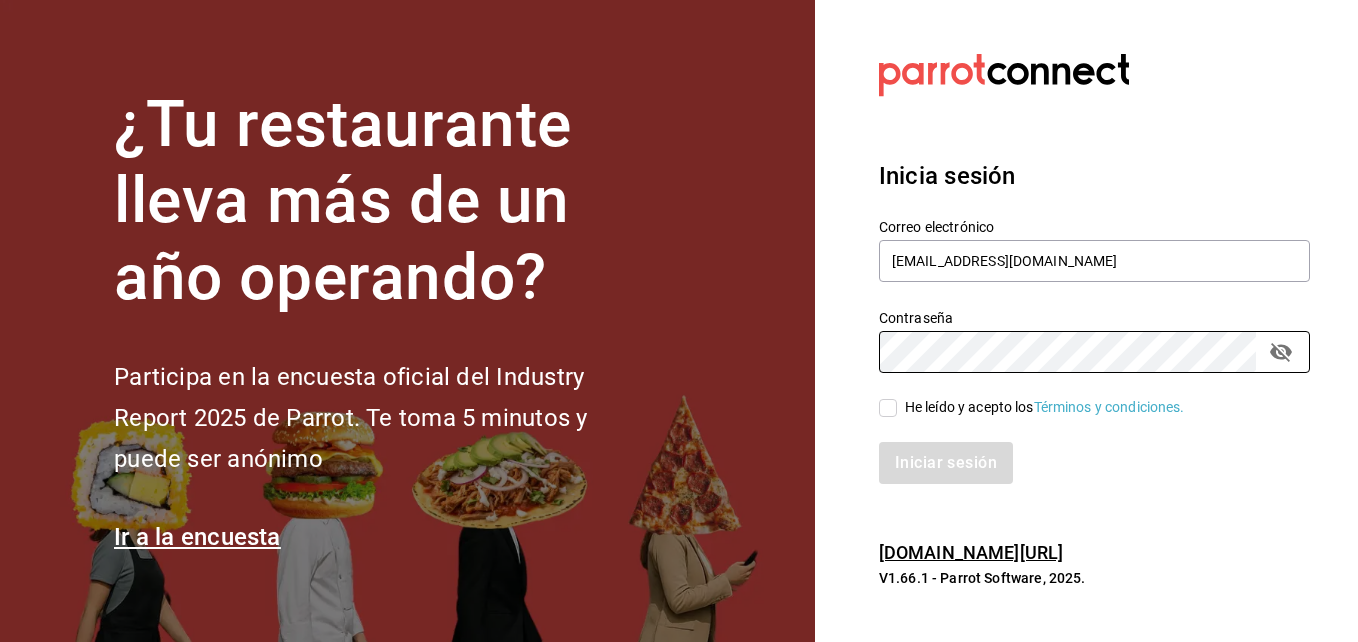 click on "He leído y acepto los  Términos y condiciones." at bounding box center (1041, 407) 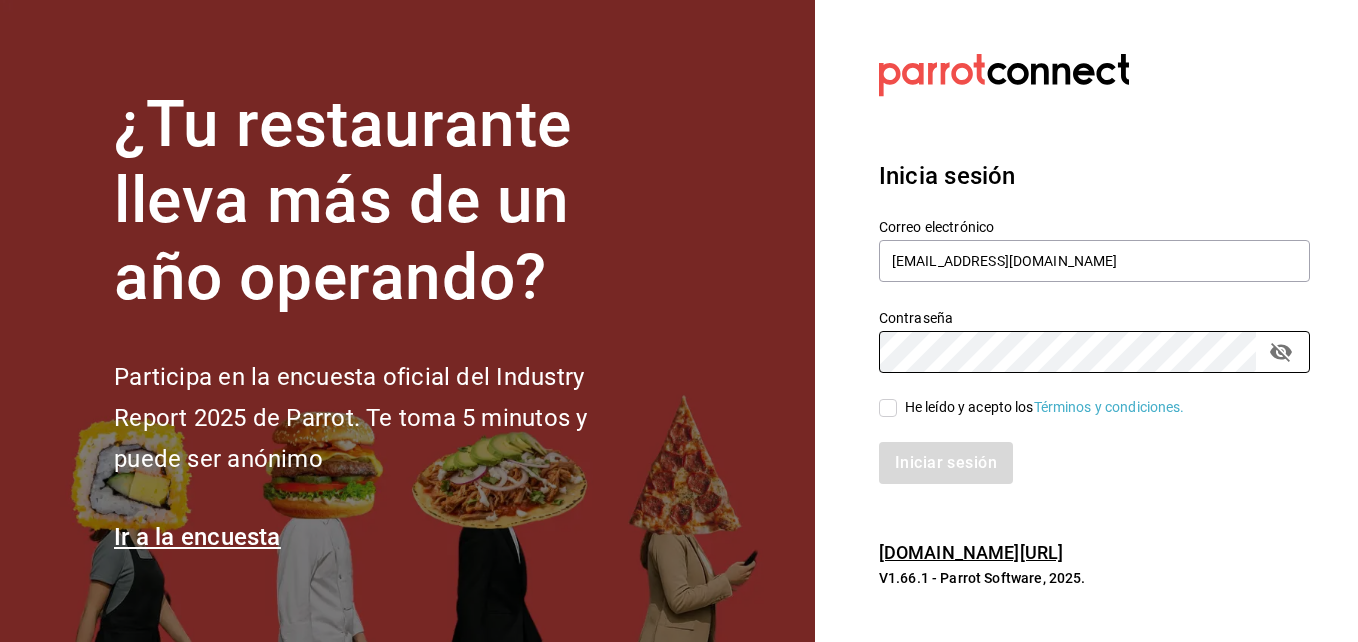 checkbox on "true" 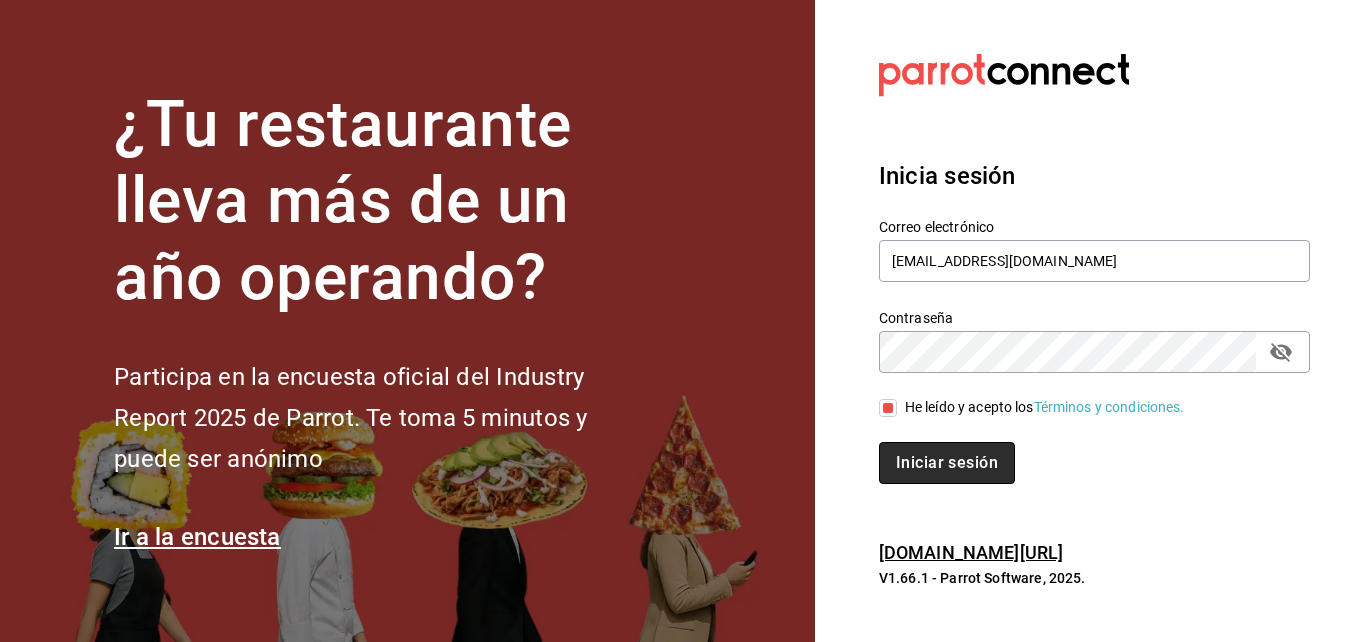 click on "Iniciar sesión" at bounding box center [947, 463] 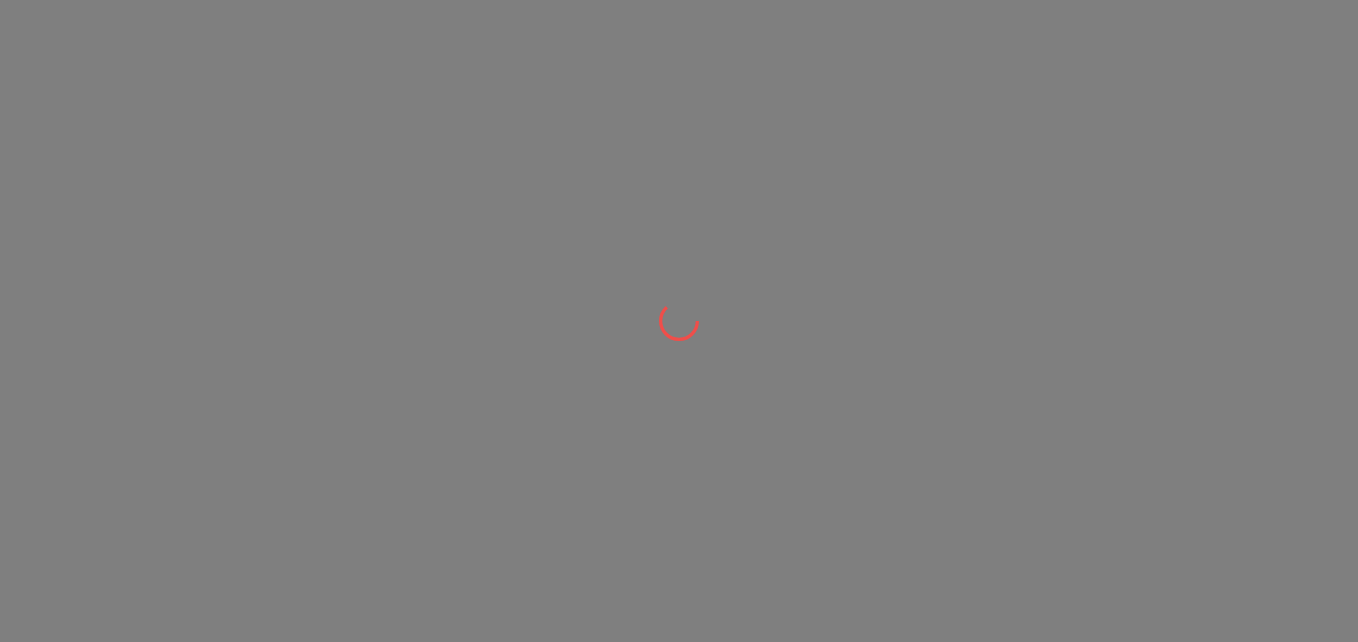 scroll, scrollTop: 0, scrollLeft: 0, axis: both 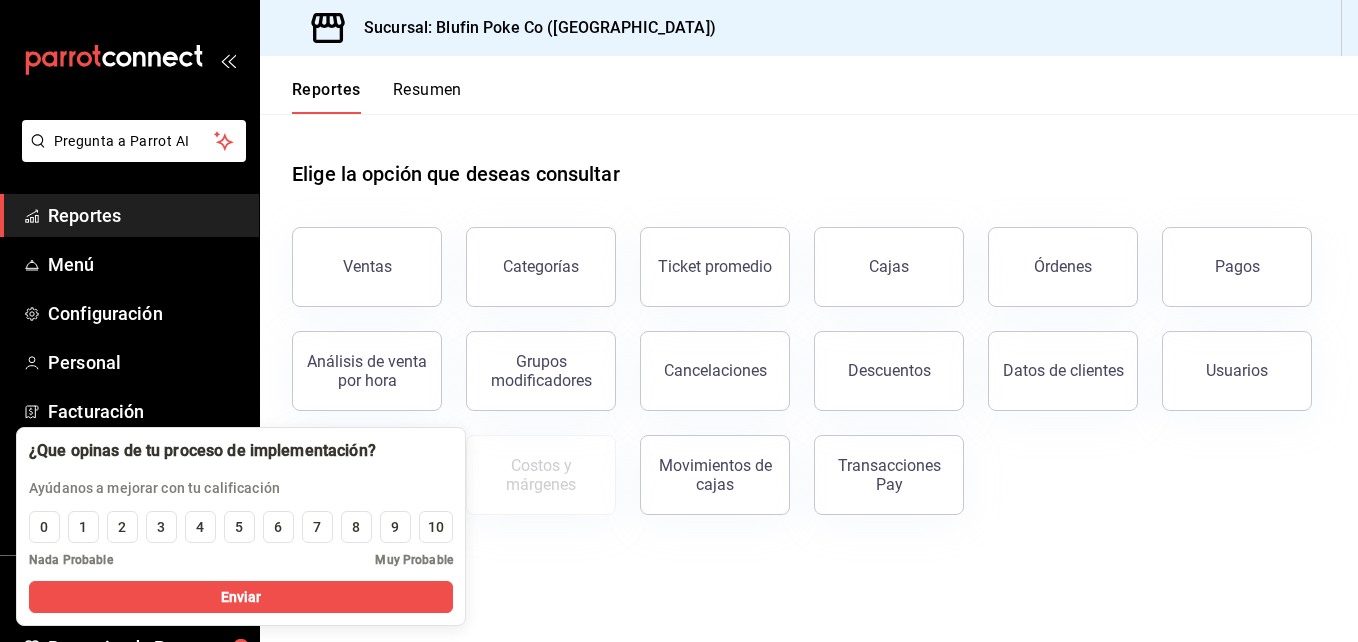 click on "Elige la opción que deseas consultar Ventas Categorías Ticket promedio Cajas Órdenes Pagos Análisis de venta por hora Grupos modificadores Cancelaciones Descuentos Datos de clientes Usuarios Reporte de asistencia Costos y márgenes Movimientos de cajas Transacciones Pay" at bounding box center (809, 330) 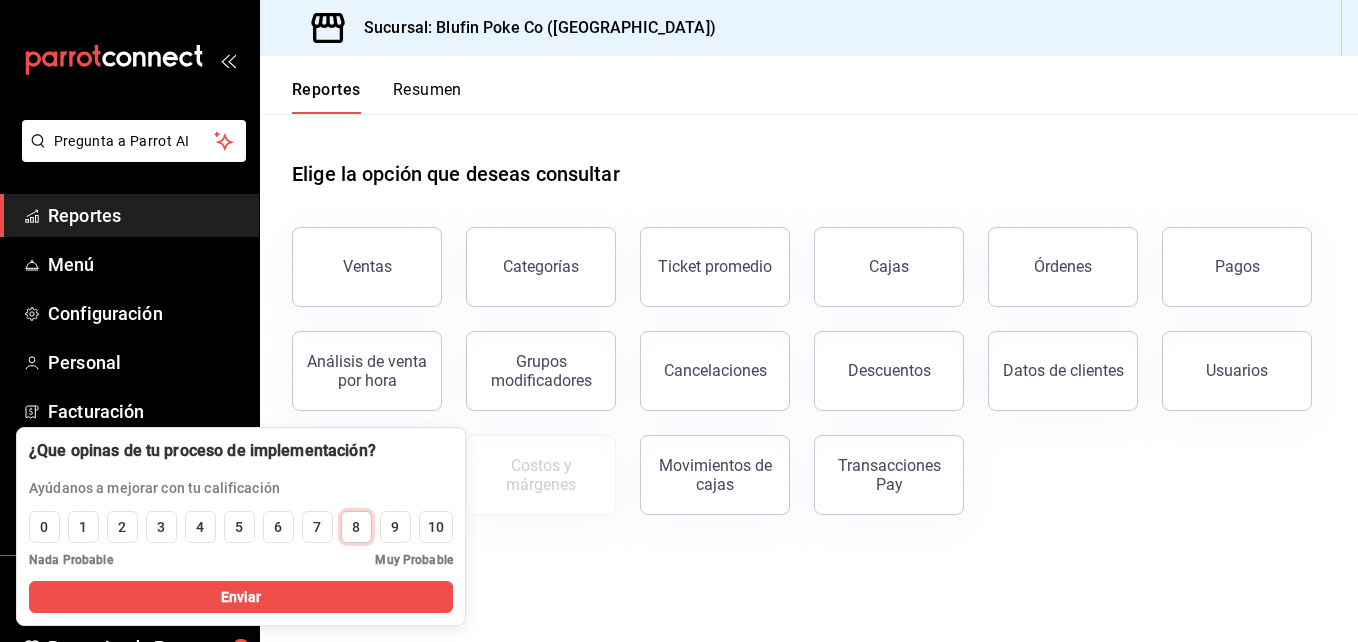click on "8" at bounding box center [356, 527] 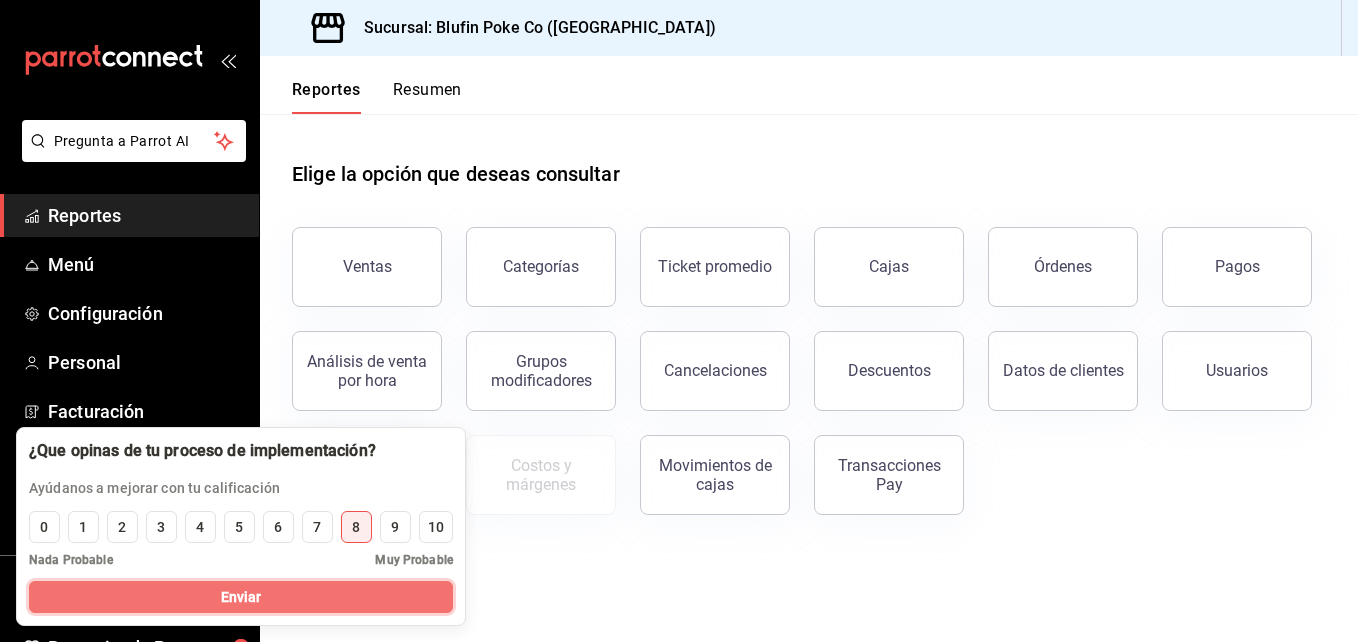 click on "Enviar" at bounding box center [241, 597] 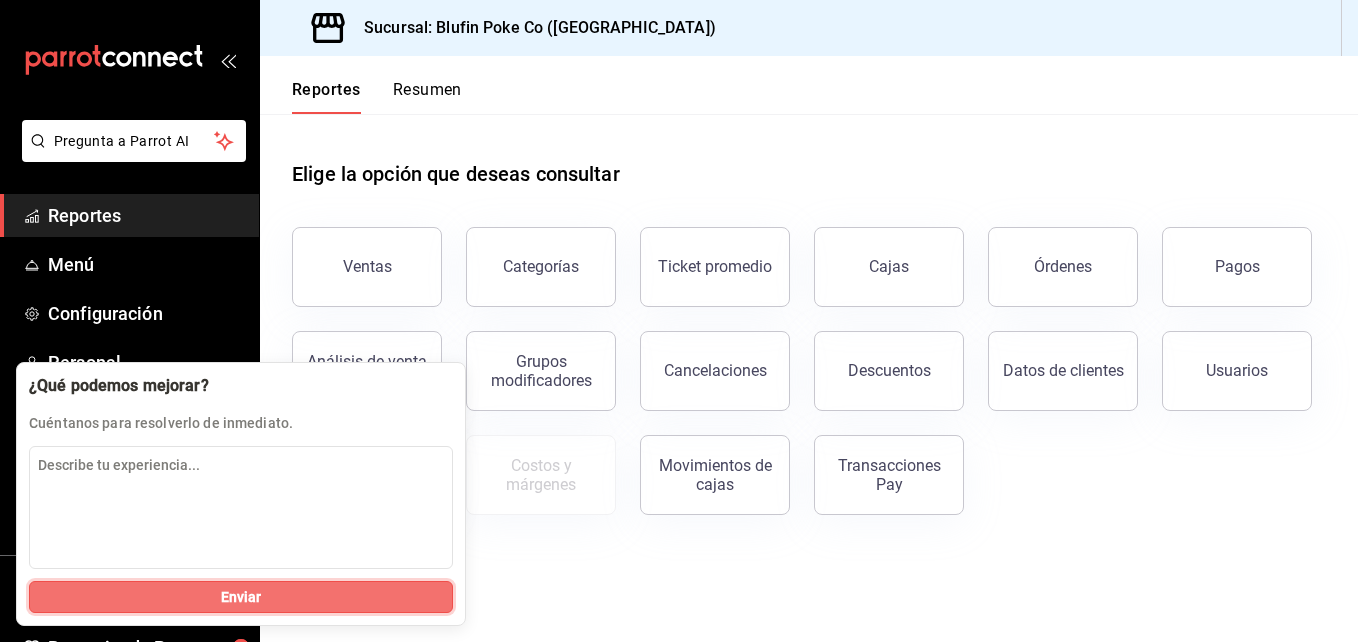 click on "Enviar" at bounding box center [241, 597] 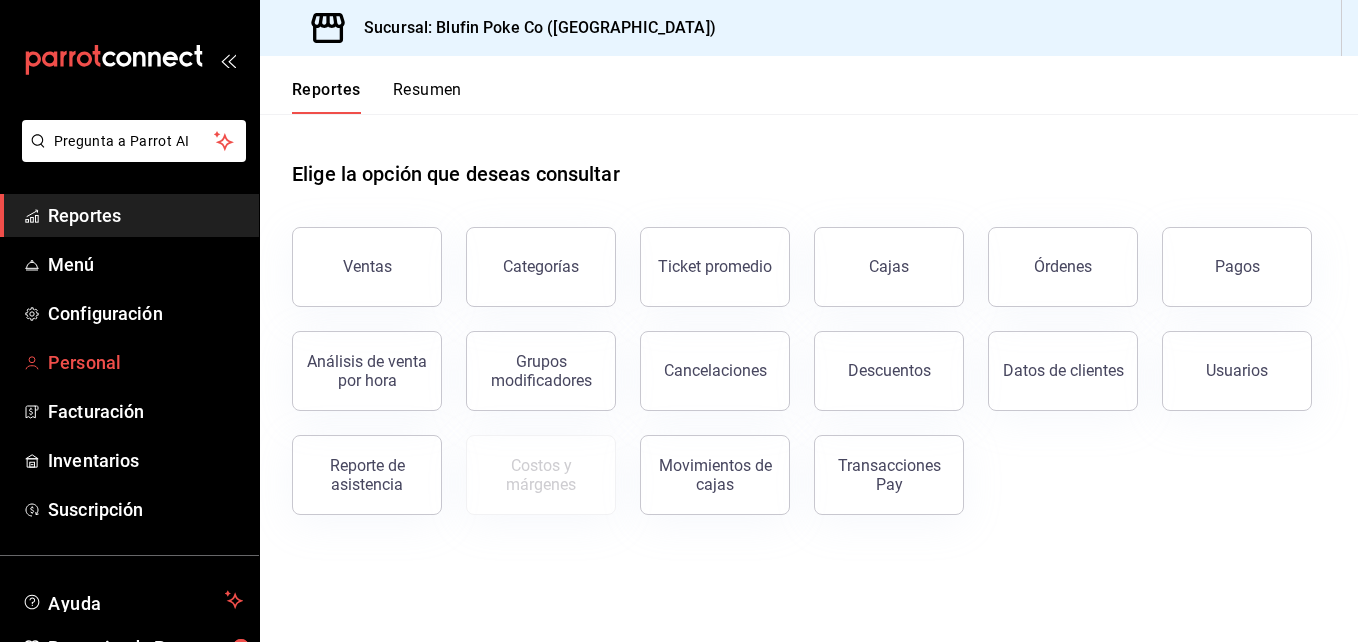 click on "Personal" at bounding box center [145, 362] 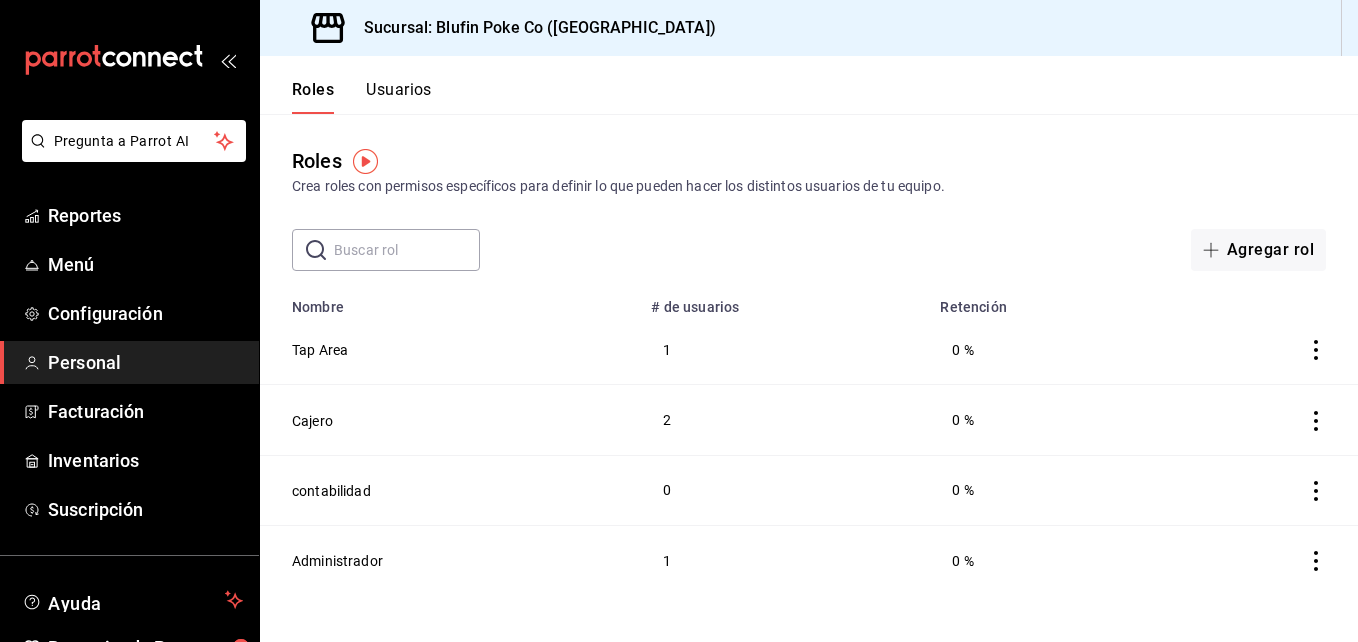 click 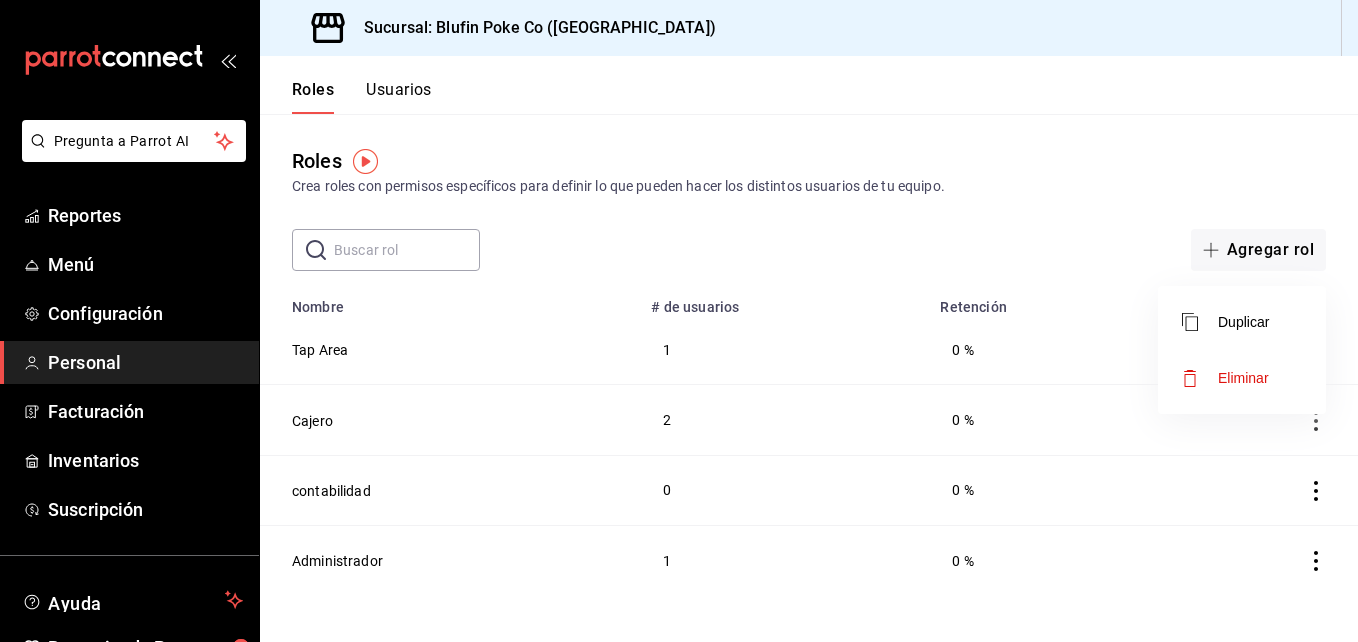 click at bounding box center (679, 321) 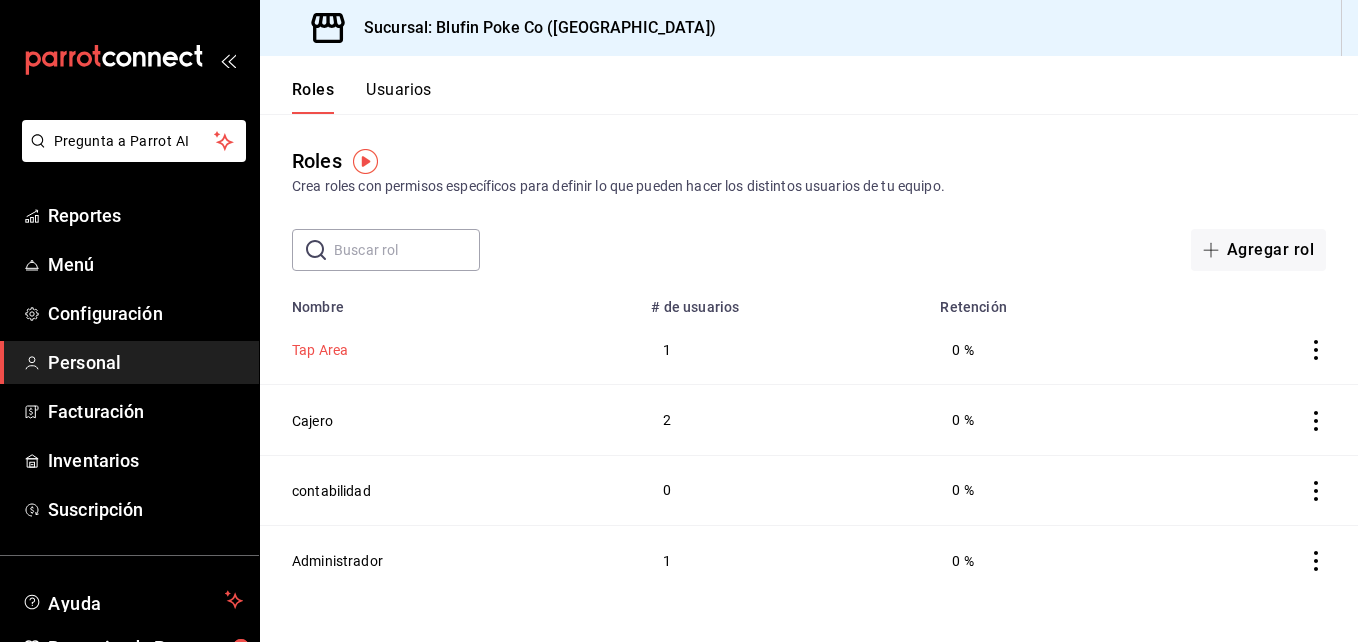 click on "Tap Area" at bounding box center (320, 350) 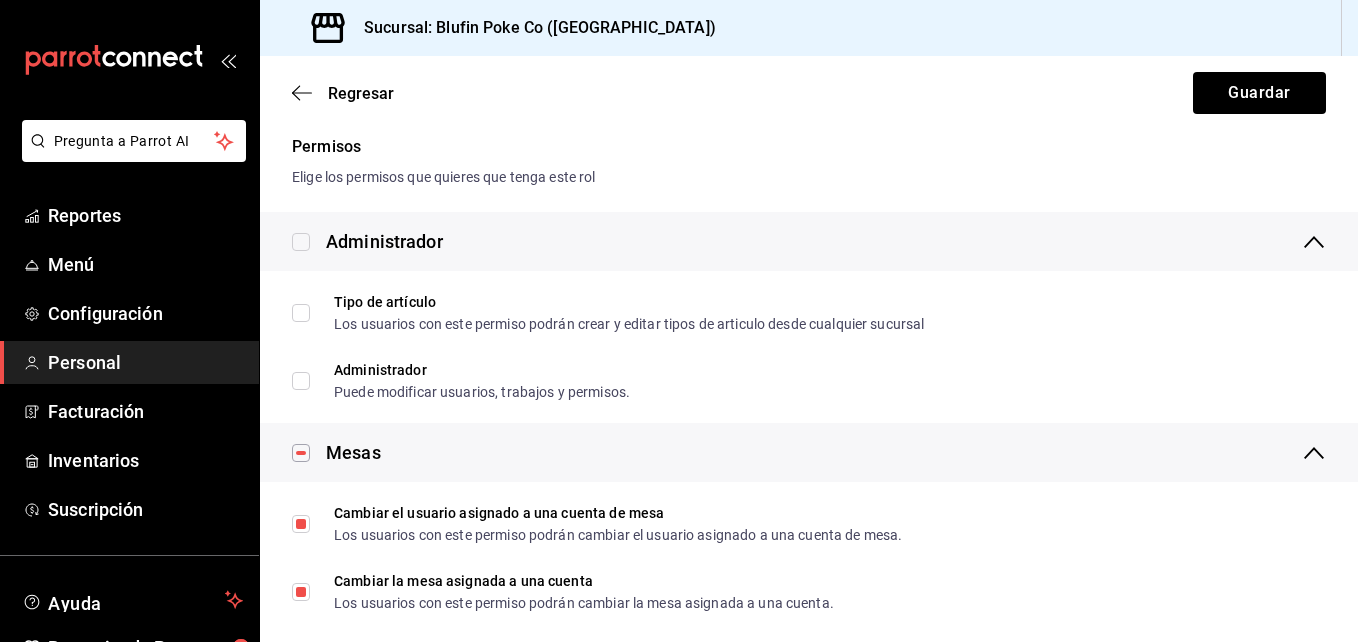 scroll, scrollTop: 0, scrollLeft: 0, axis: both 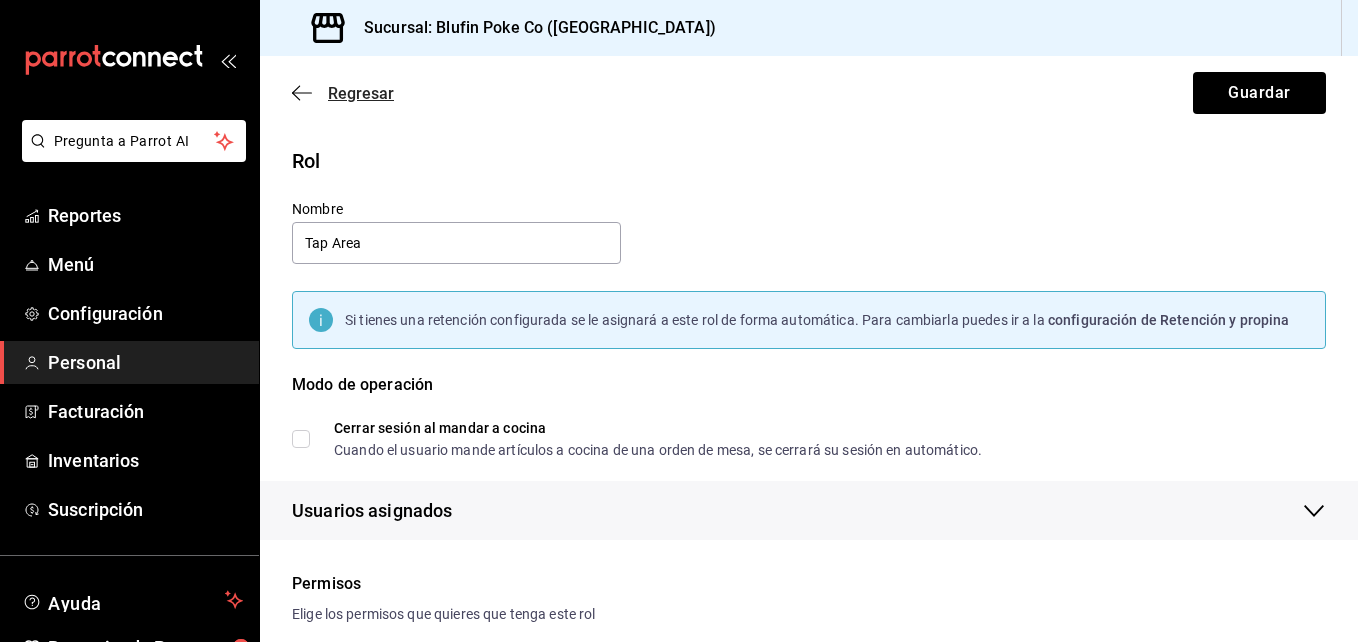click 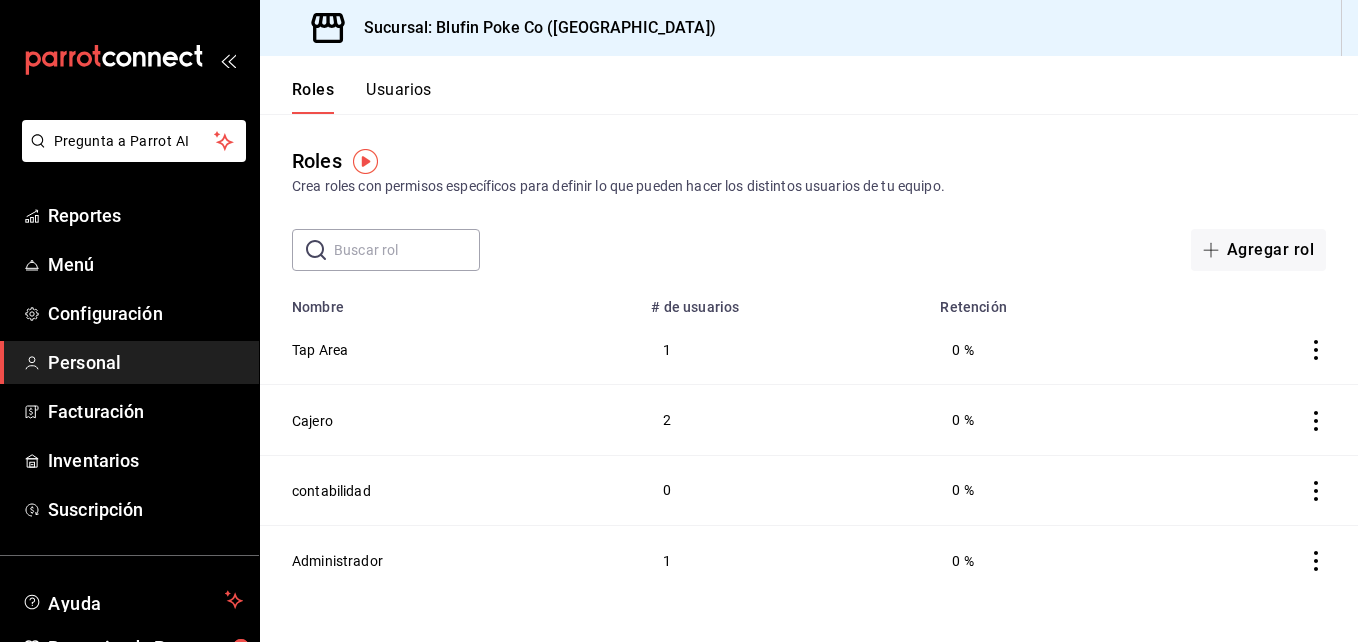 click on "Usuarios" at bounding box center (399, 97) 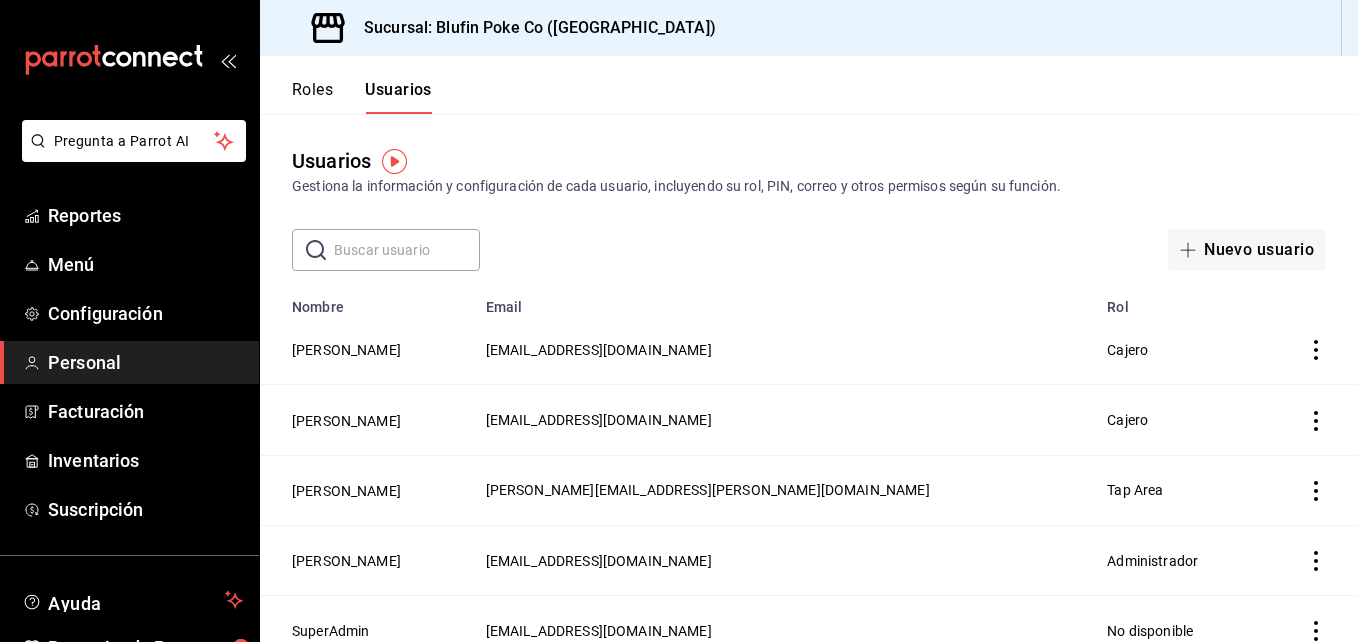 scroll, scrollTop: 19, scrollLeft: 0, axis: vertical 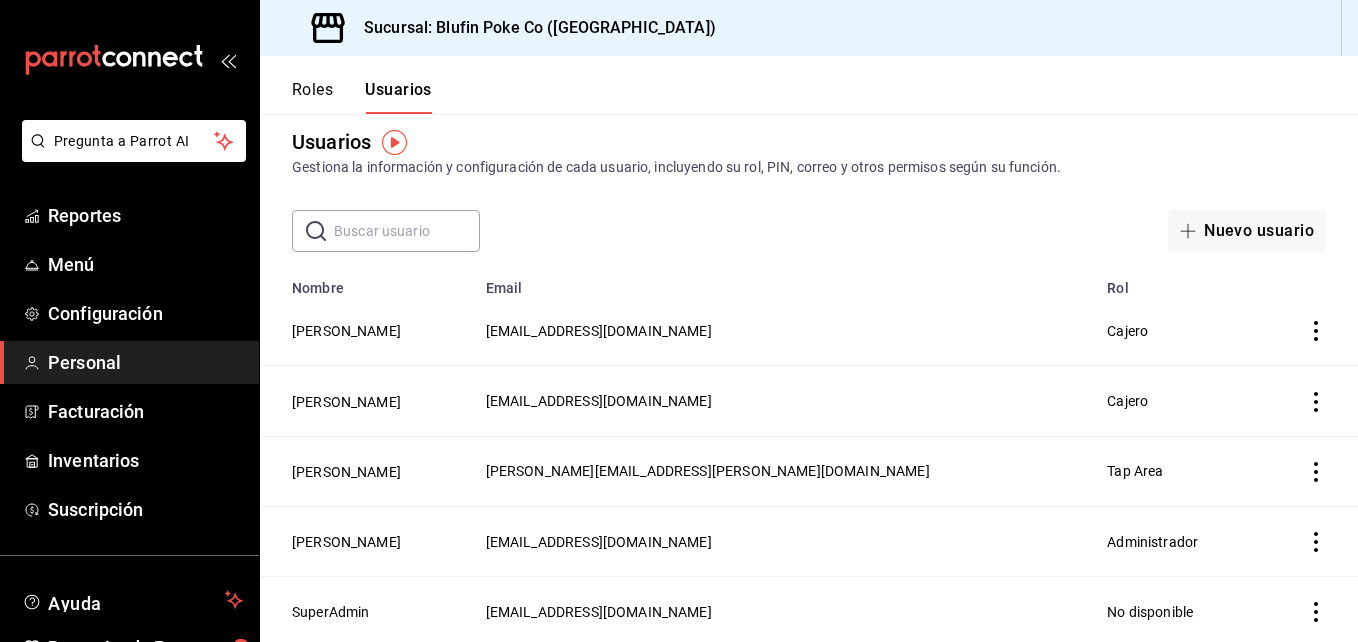 click 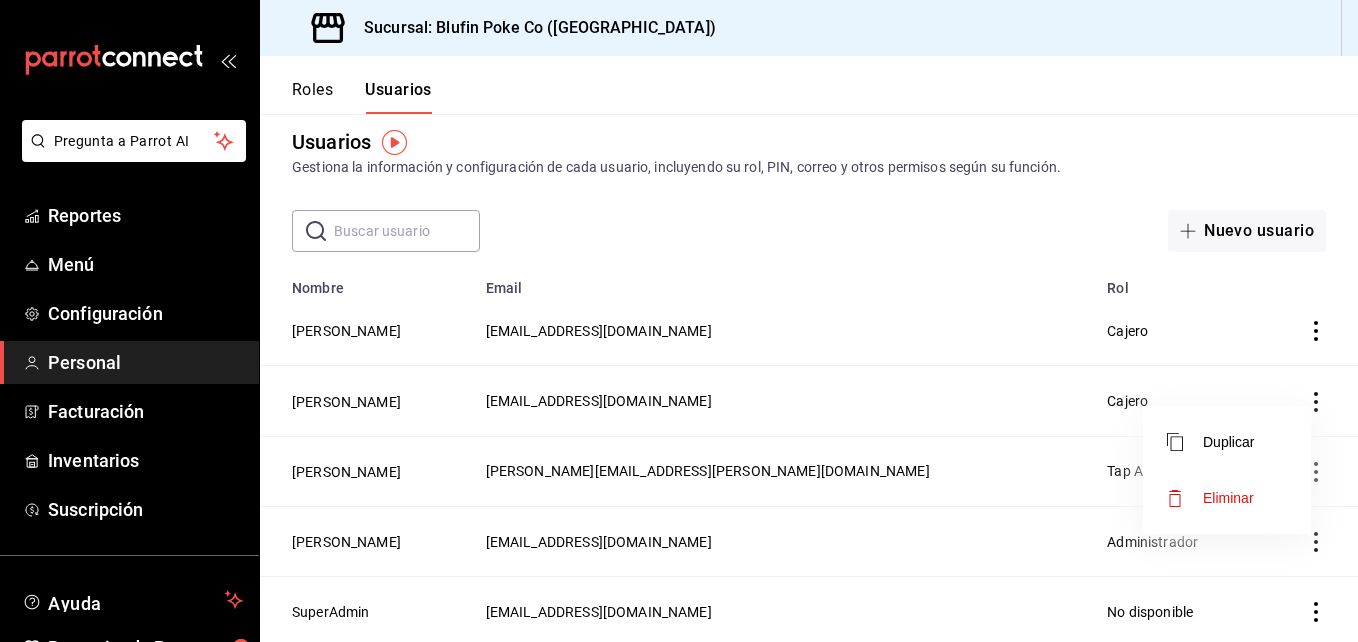 click at bounding box center (679, 321) 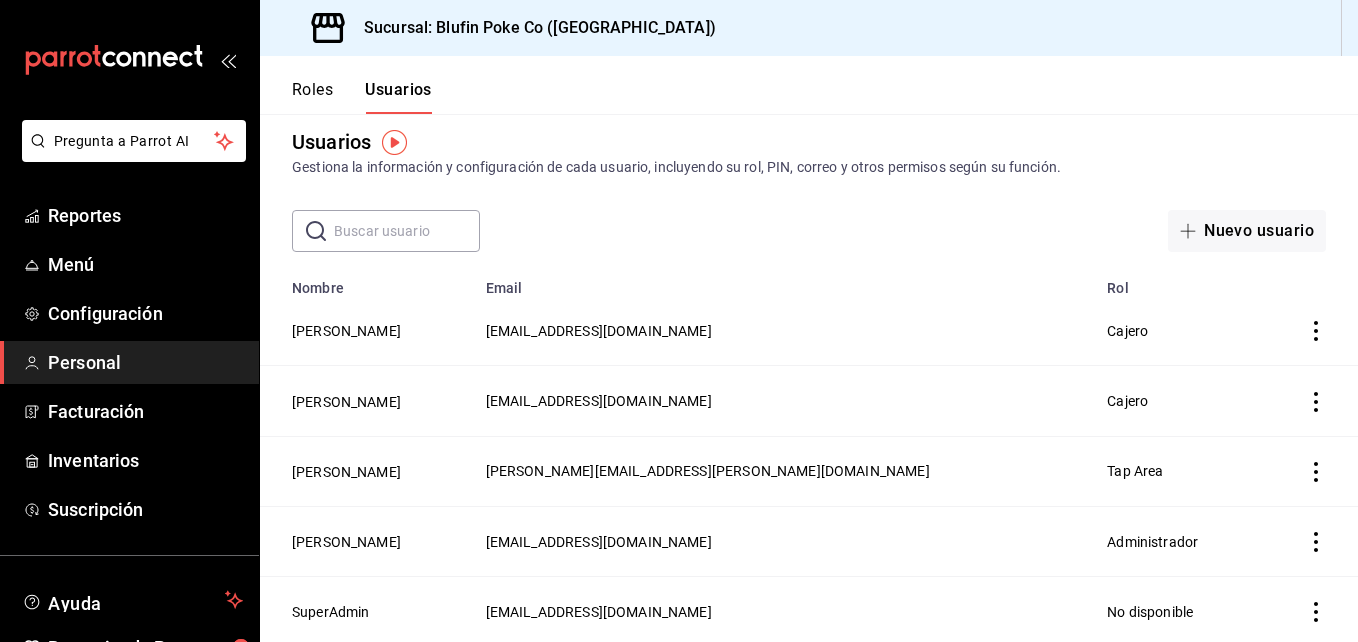 click on "Cris Navarro" at bounding box center (346, 472) 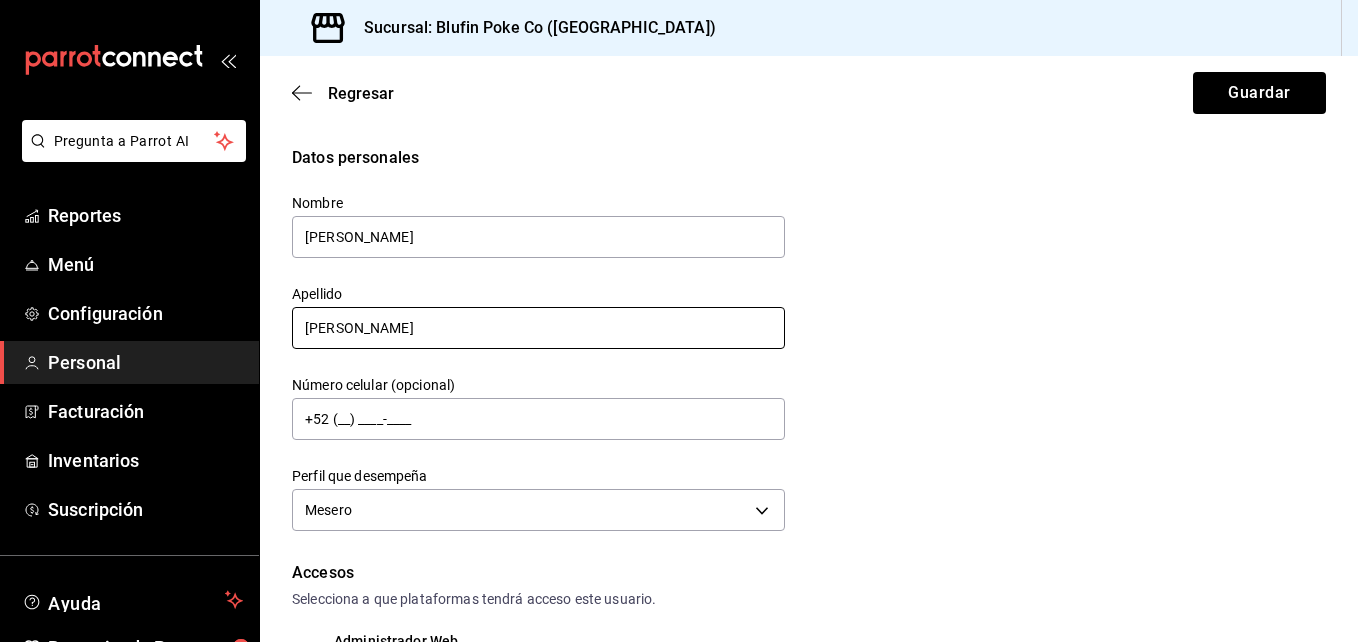 drag, startPoint x: 409, startPoint y: 339, endPoint x: 258, endPoint y: 339, distance: 151 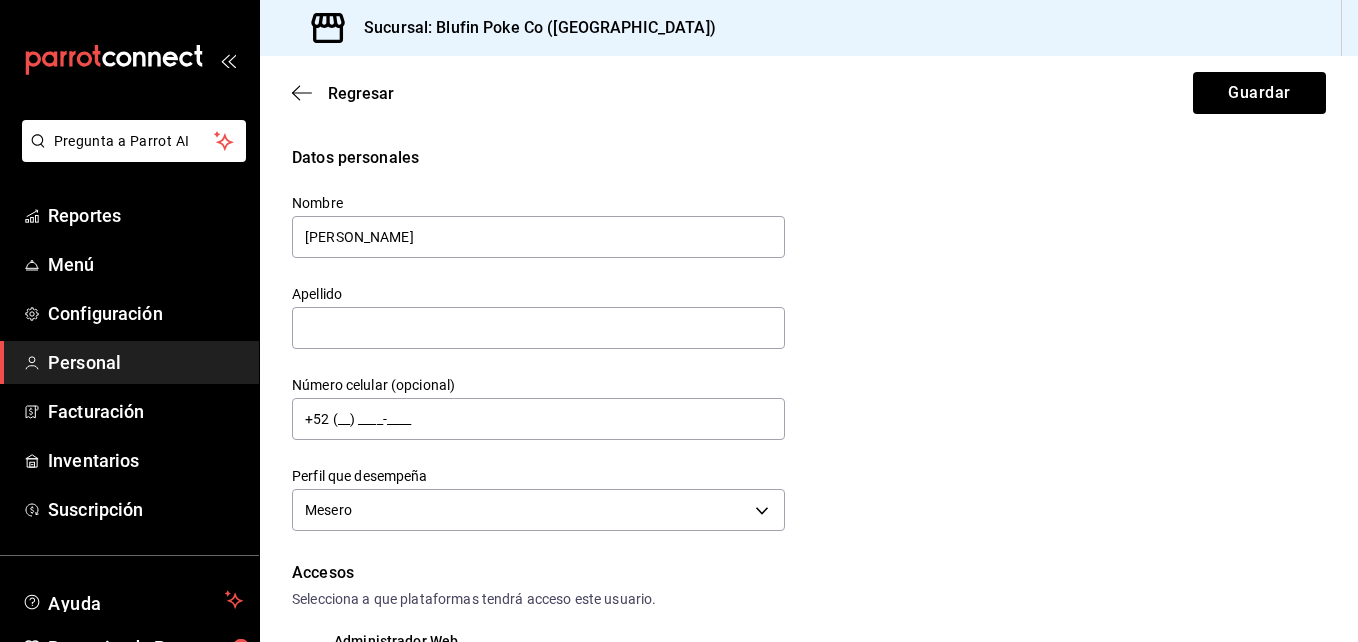 click on "Datos personales Nombre Cris Apellido Número celular (opcional) +52 (__) ____-____ Perfil que desempeña Mesero WAITER" at bounding box center (809, 341) 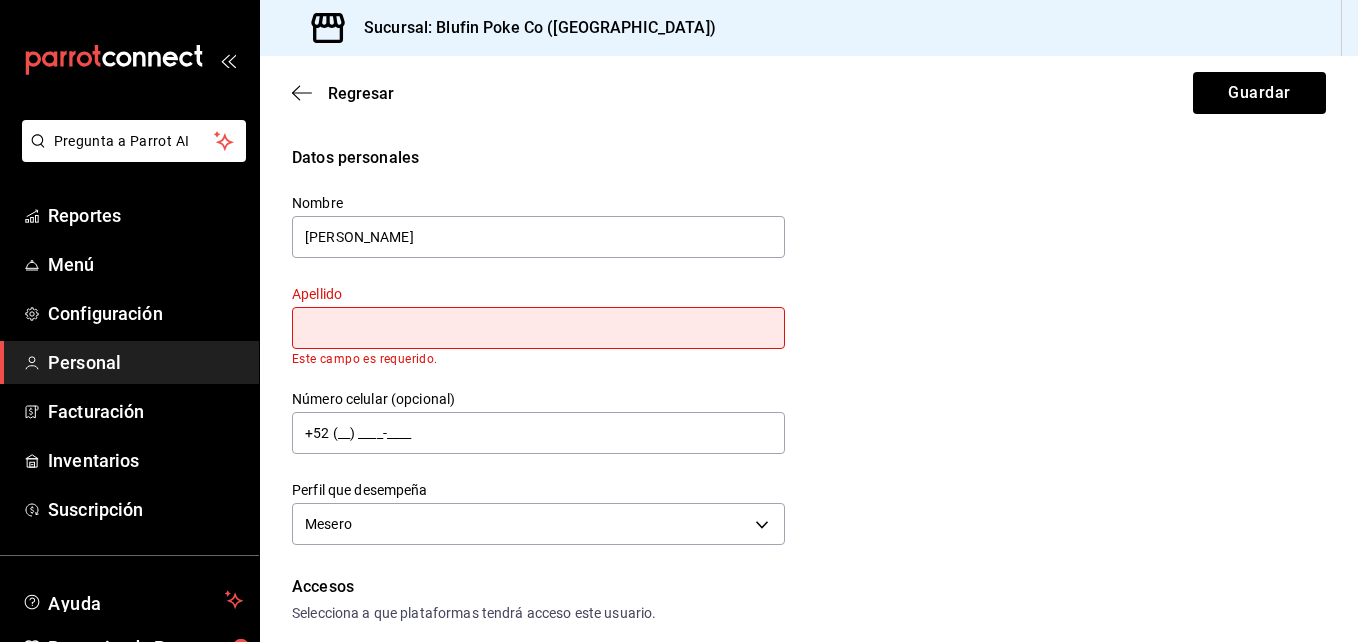 click at bounding box center [538, 328] 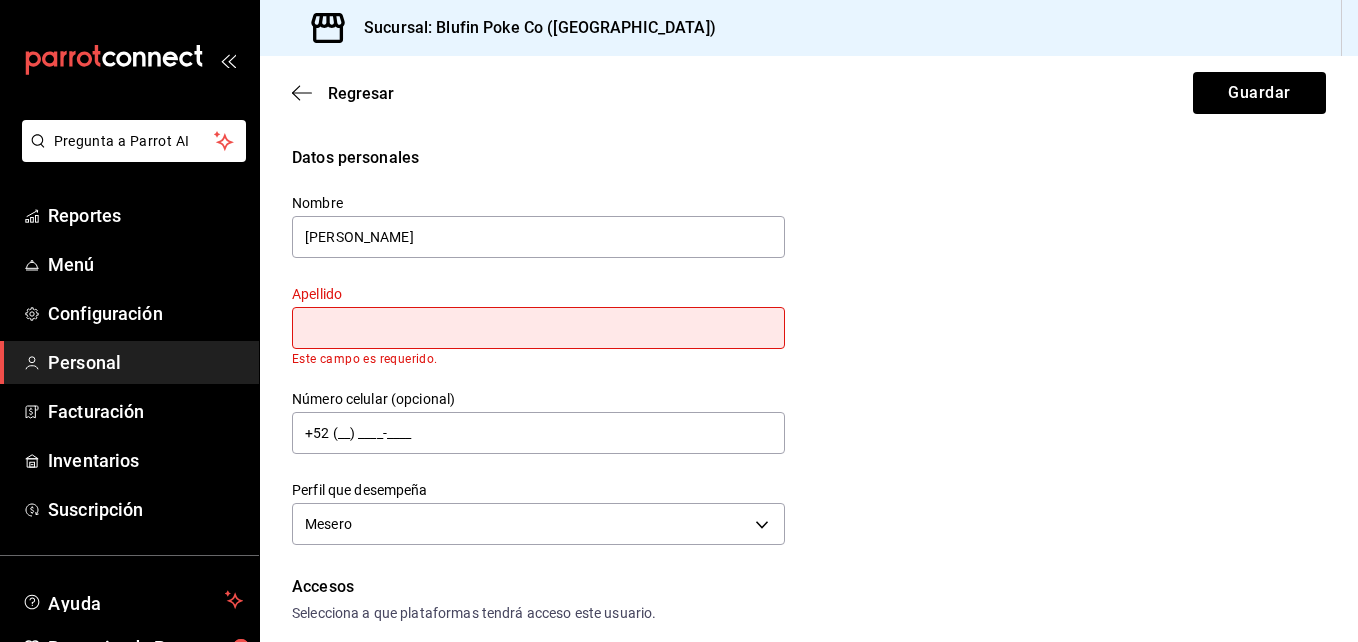 type on "m" 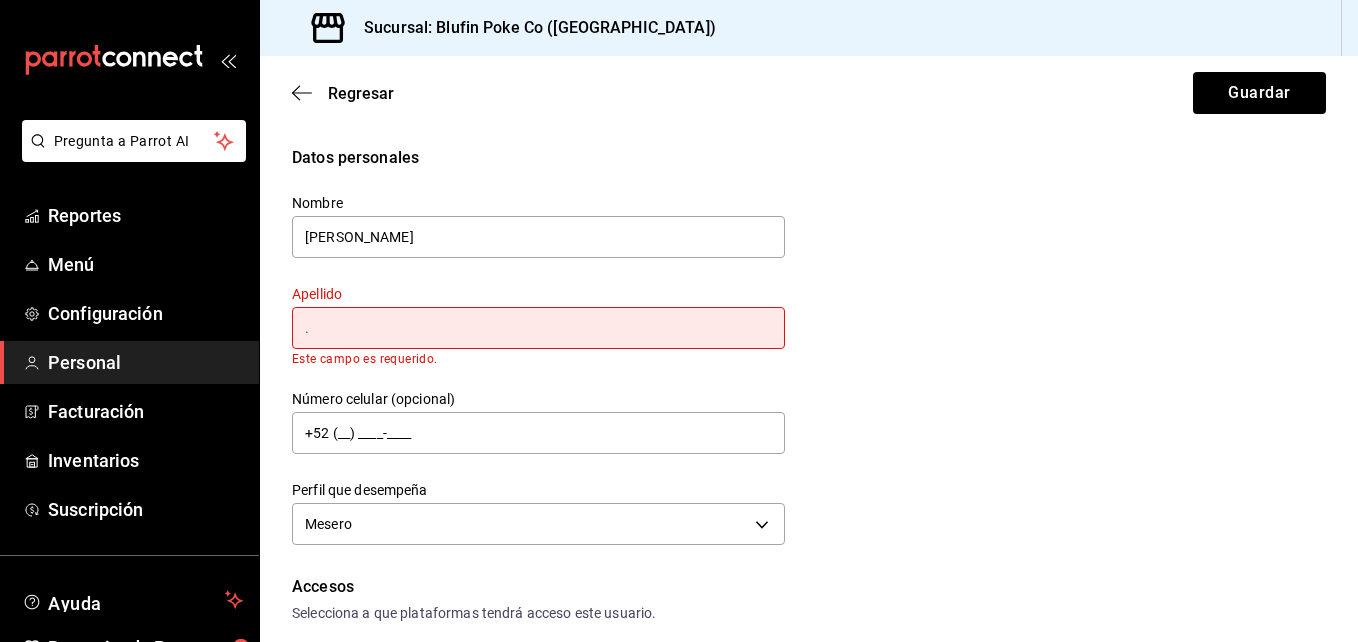 type on "." 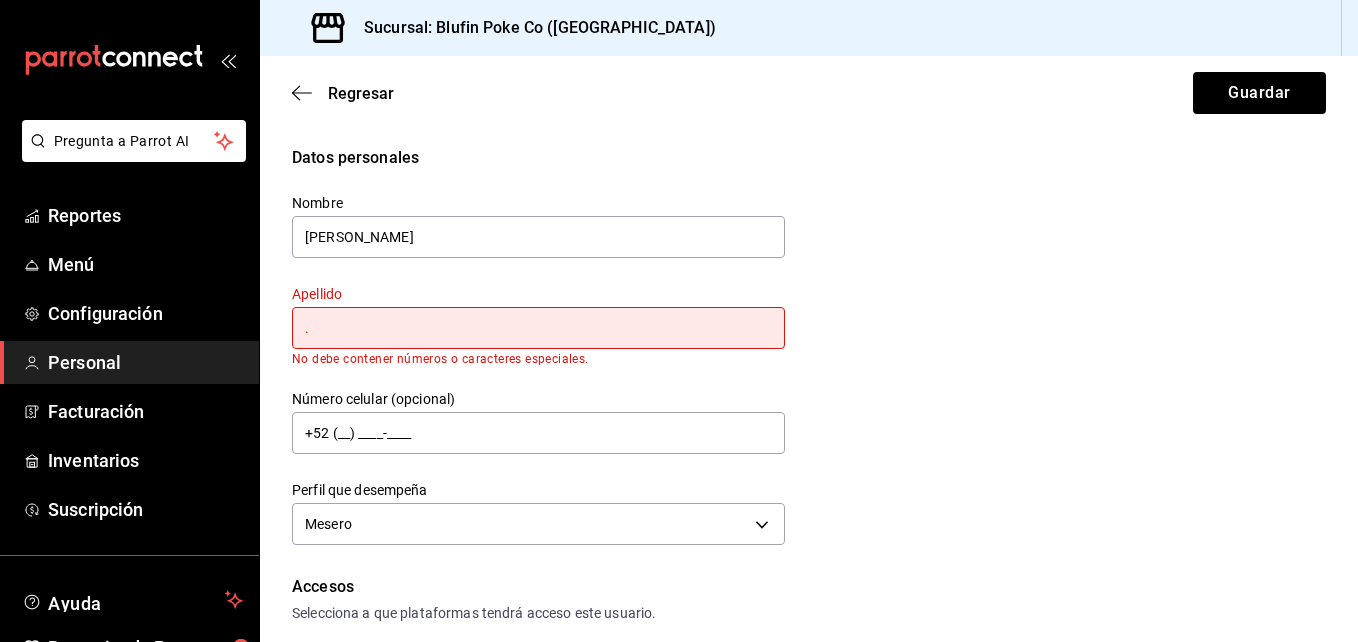 click on "." at bounding box center [538, 328] 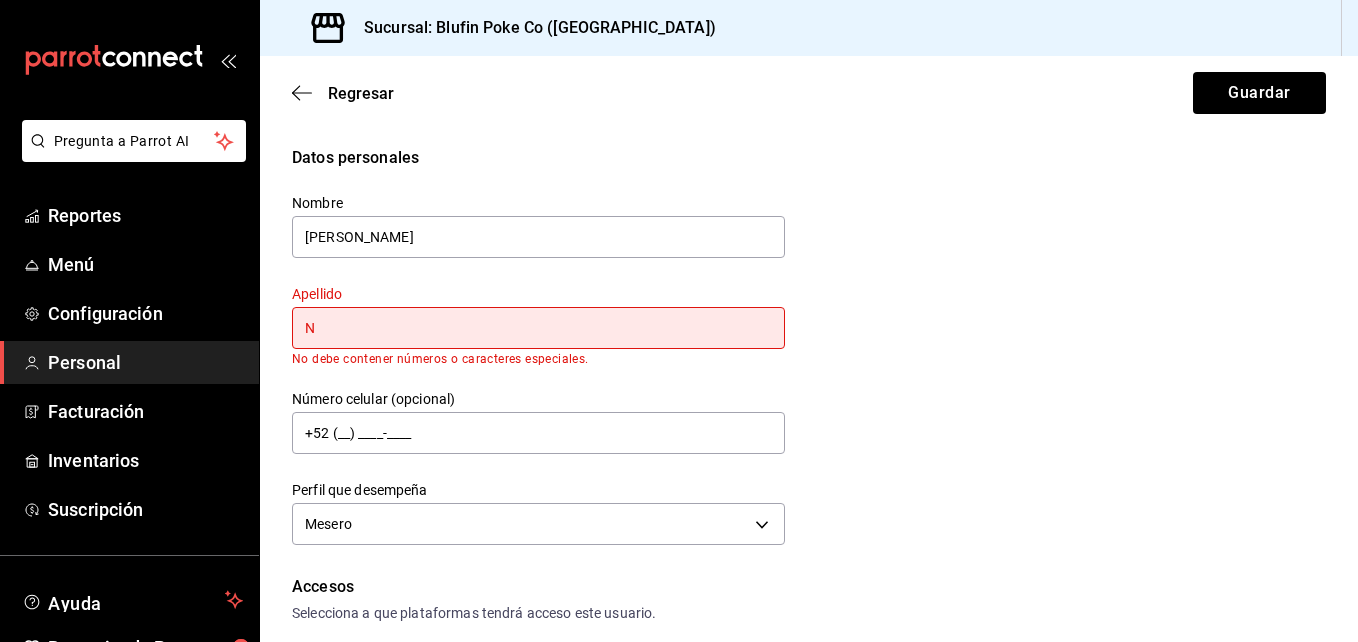 type on "N" 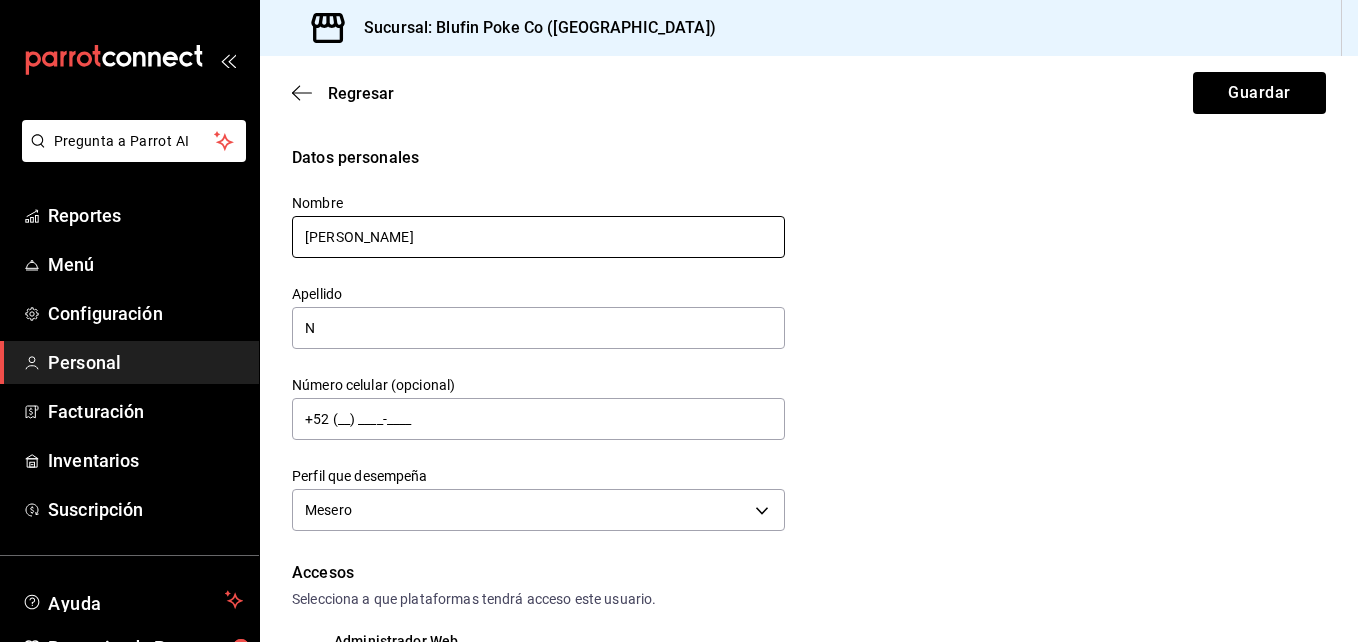 click on "Cris" at bounding box center [538, 237] 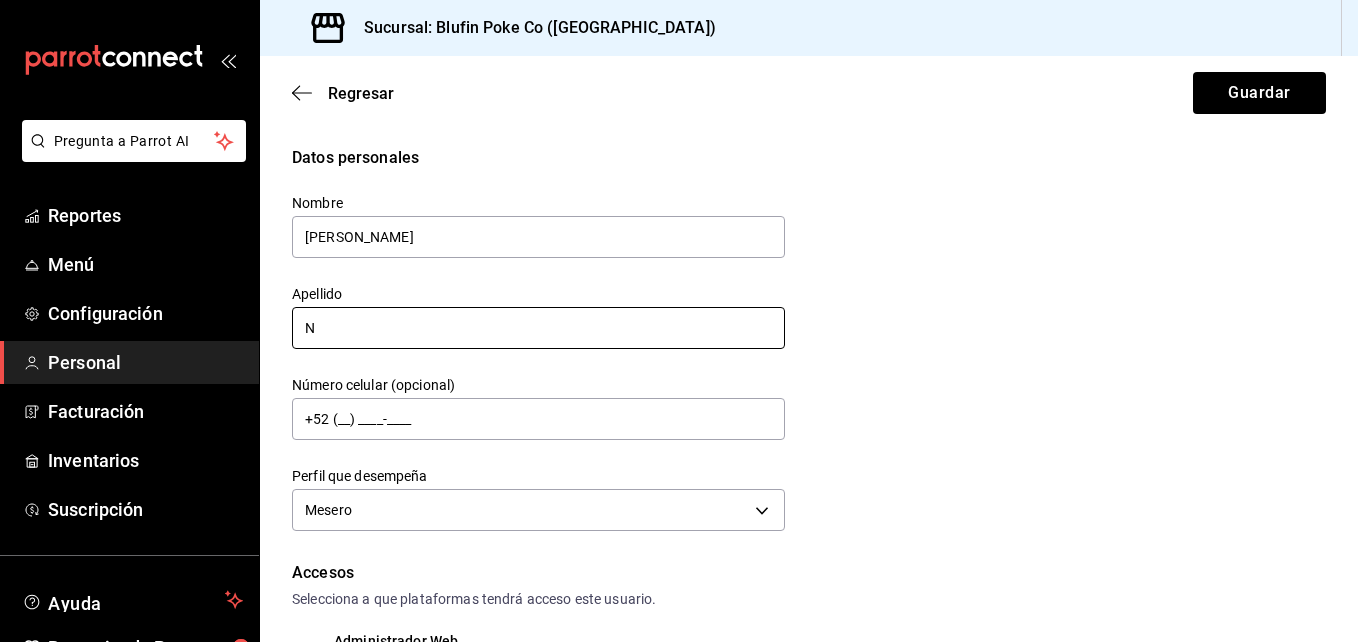 click on "N" at bounding box center [538, 328] 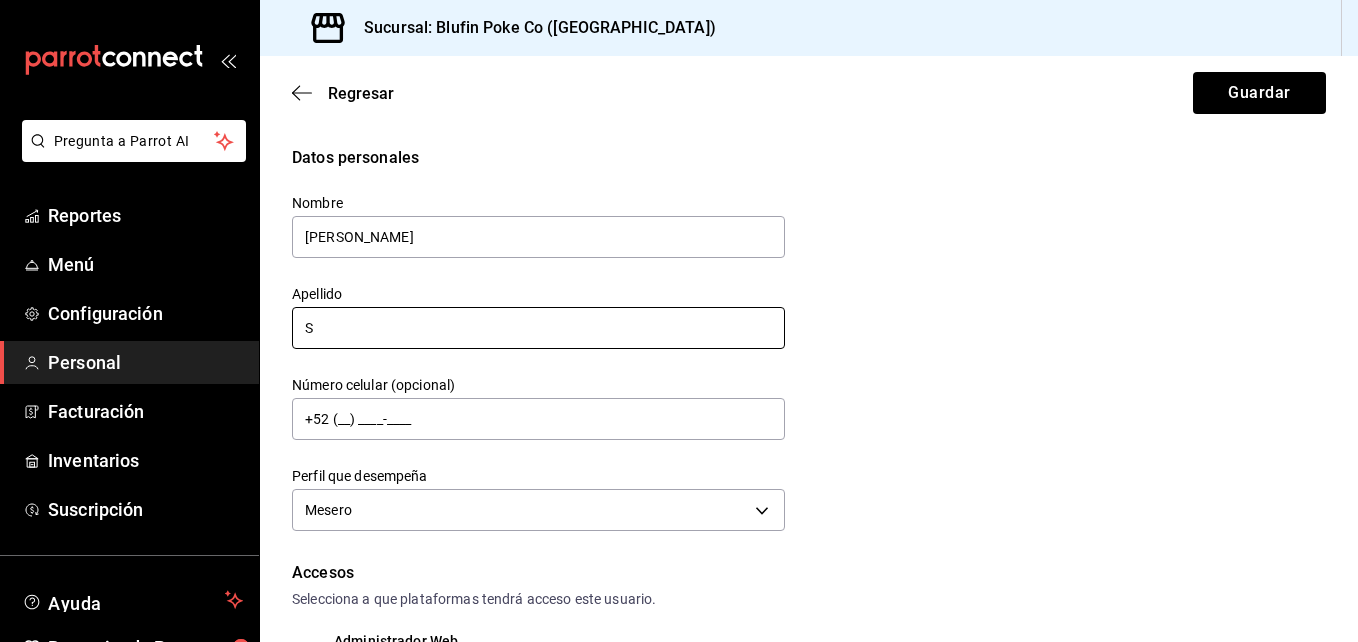 type on "S" 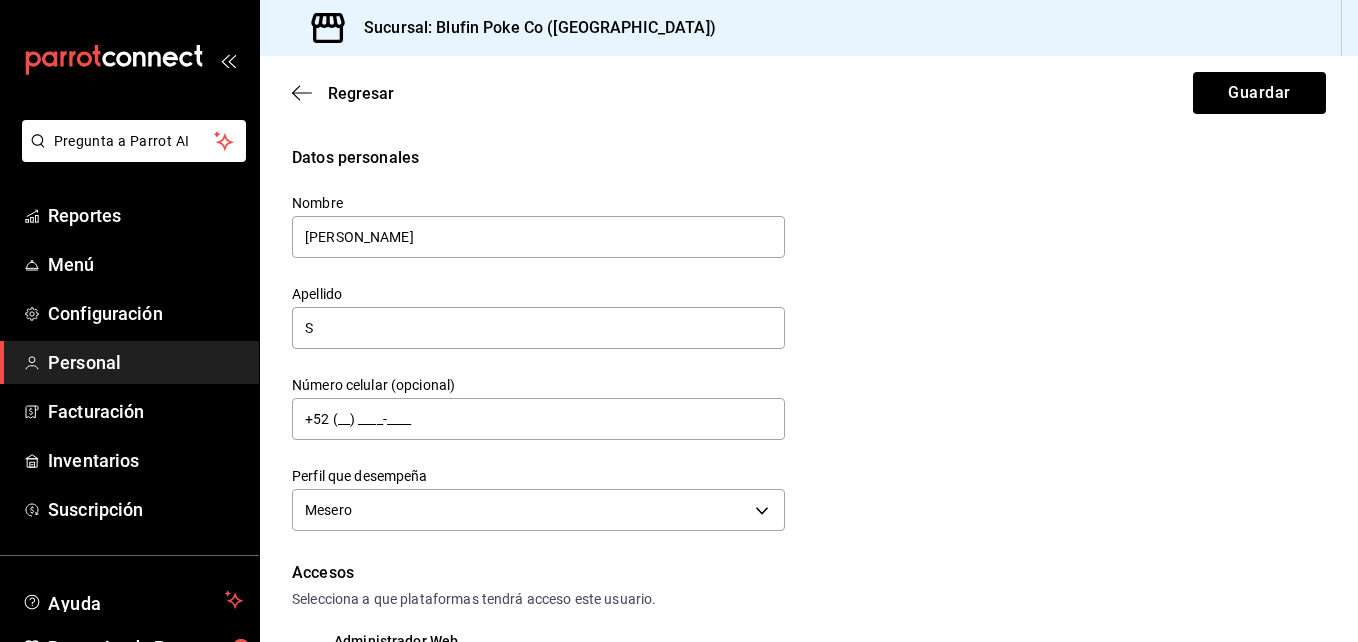 click on "Datos personales Nombre Cris Apellido S Número celular (opcional) +52 (__) ____-____ Perfil que desempeña Mesero WAITER" at bounding box center (809, 341) 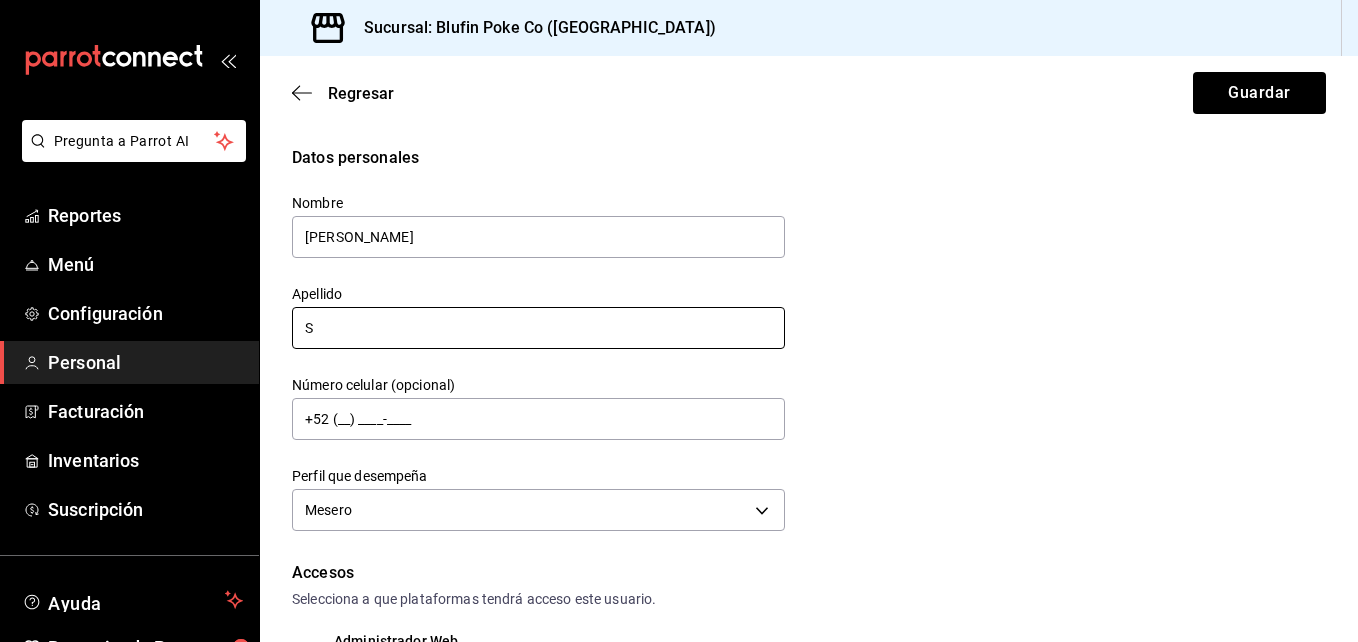 click on "S" at bounding box center [538, 328] 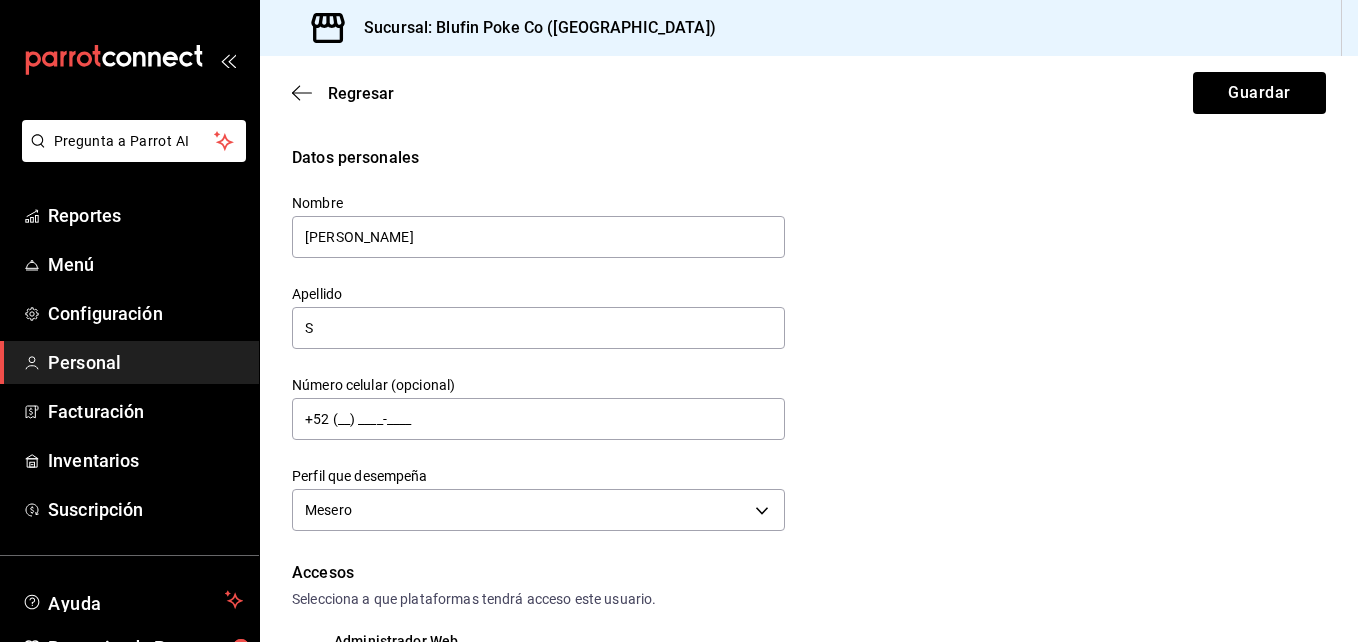 click on "Datos personales Nombre Cris Apellido S Número celular (opcional) +52 (__) ____-____ Perfil que desempeña Mesero WAITER" at bounding box center [809, 341] 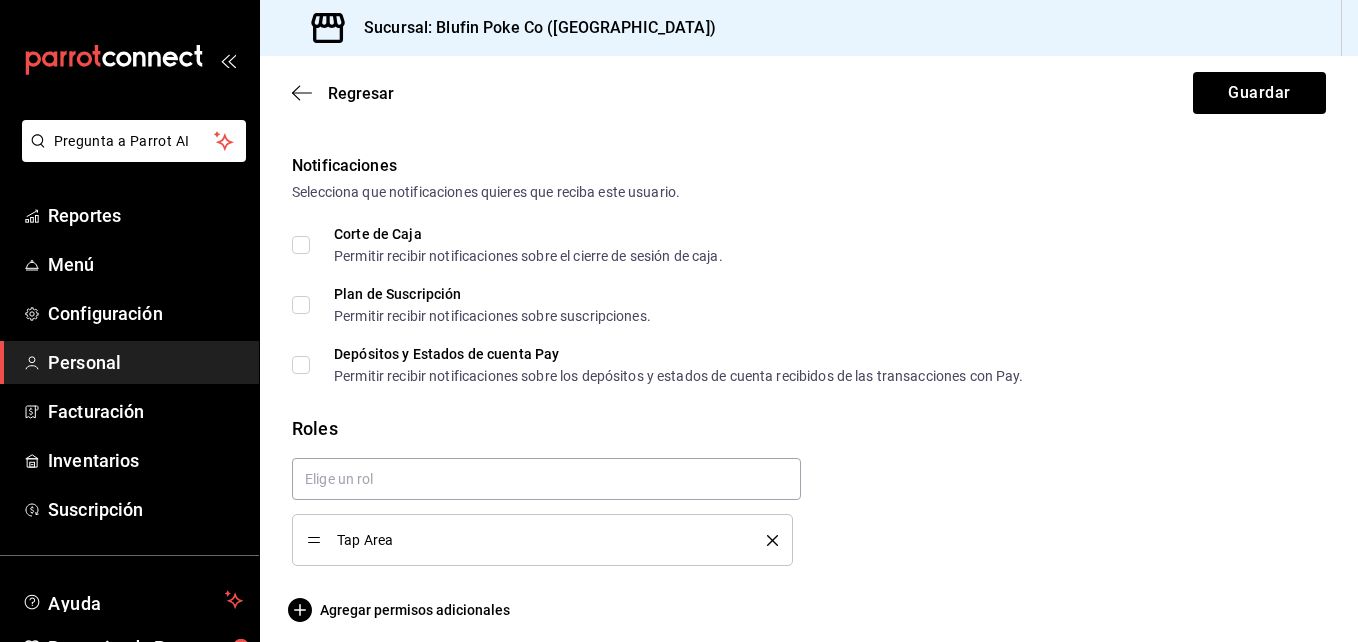 scroll, scrollTop: 1022, scrollLeft: 0, axis: vertical 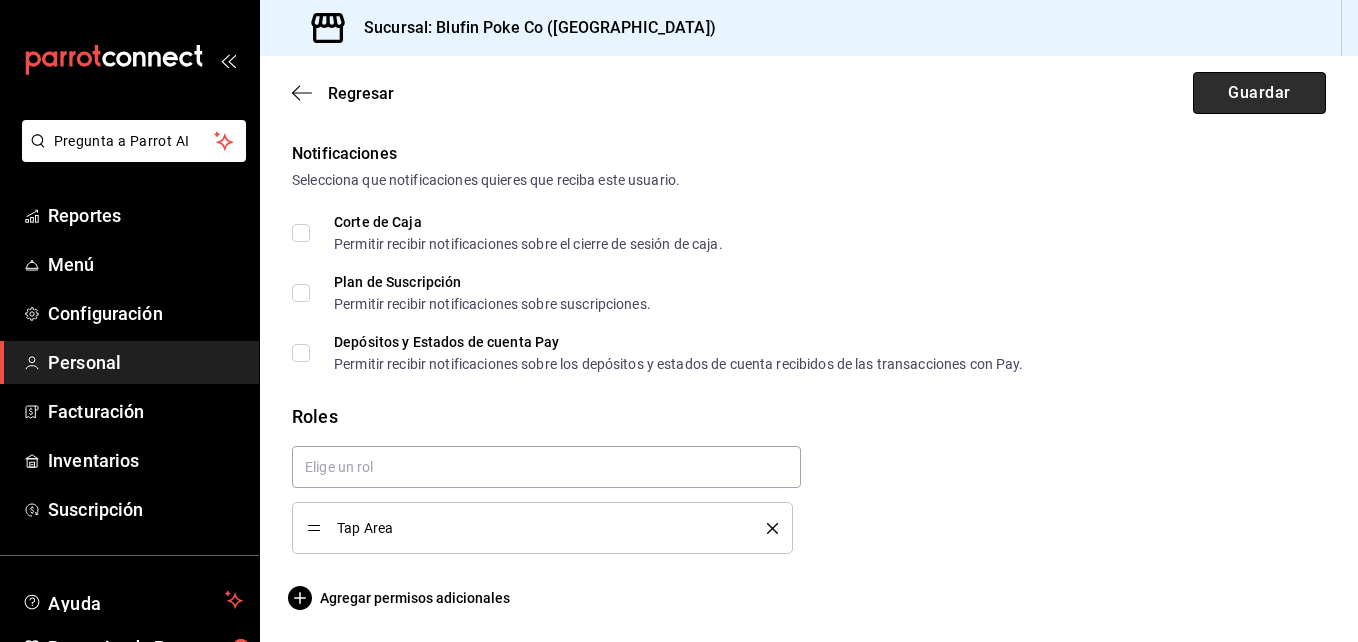 click on "Guardar" at bounding box center (1259, 93) 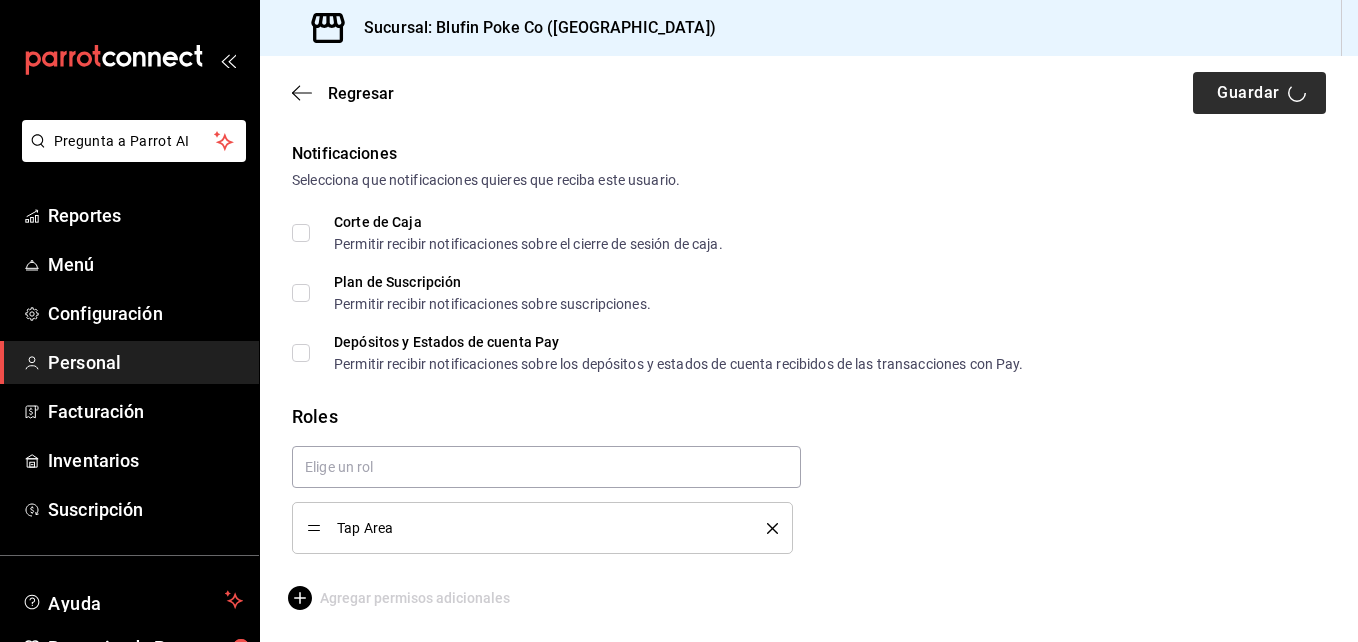 click on "Regresar Guardar" at bounding box center [809, 93] 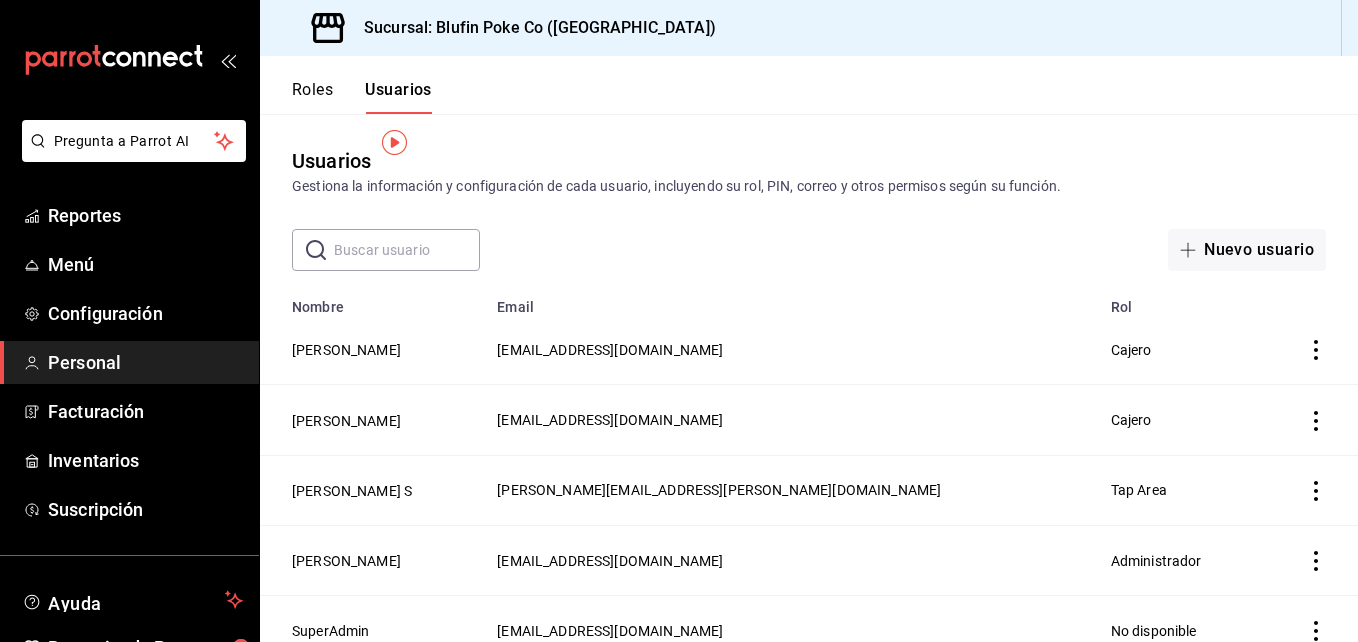 scroll, scrollTop: 19, scrollLeft: 0, axis: vertical 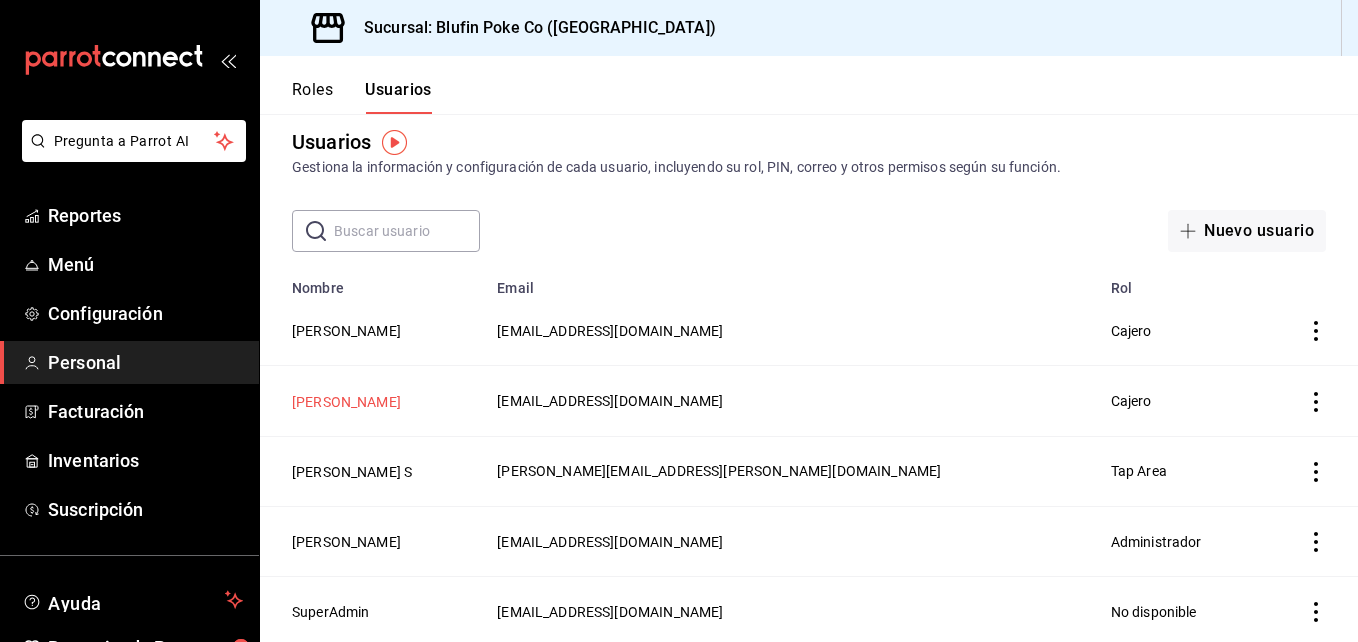 click on "Jeice Bastida" at bounding box center [346, 402] 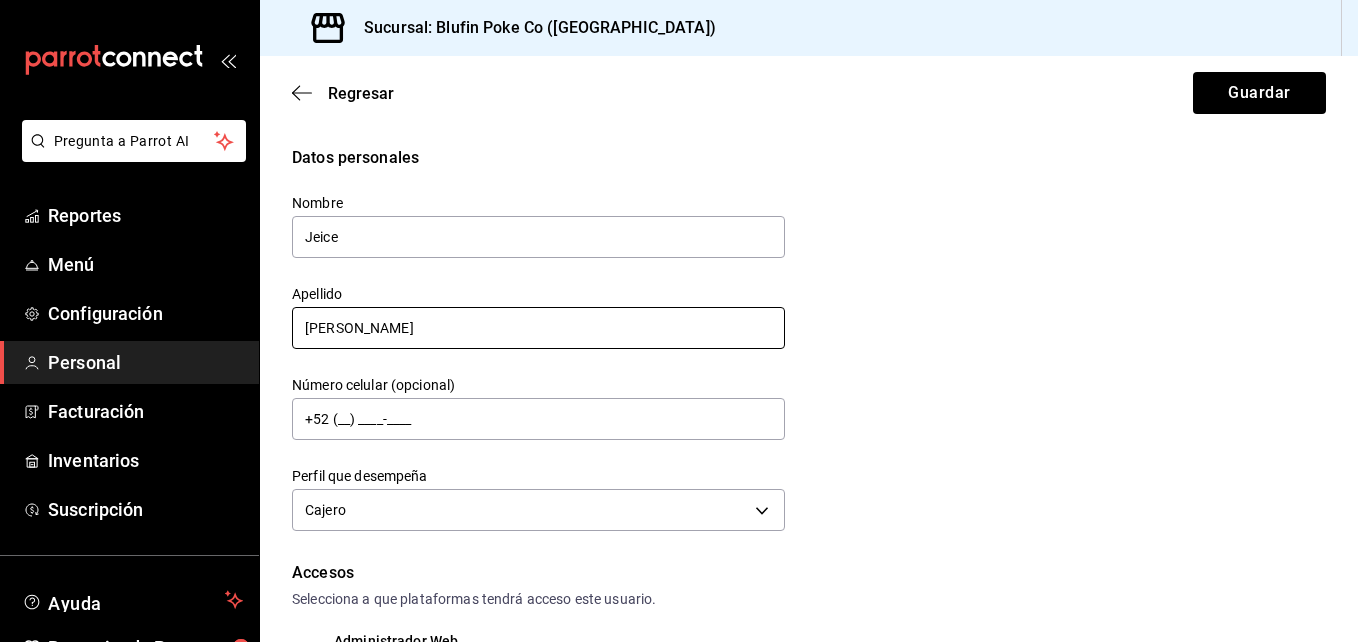 click on "Bastida" at bounding box center (538, 328) 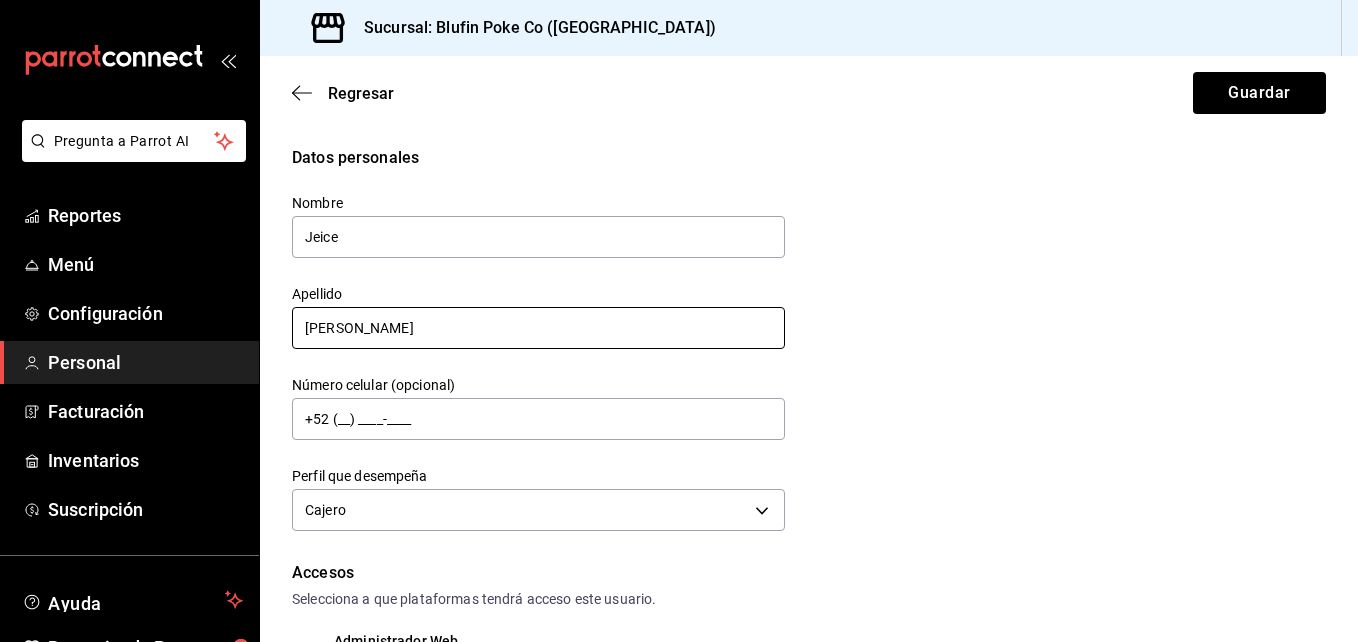 drag, startPoint x: 395, startPoint y: 331, endPoint x: 315, endPoint y: 325, distance: 80.224686 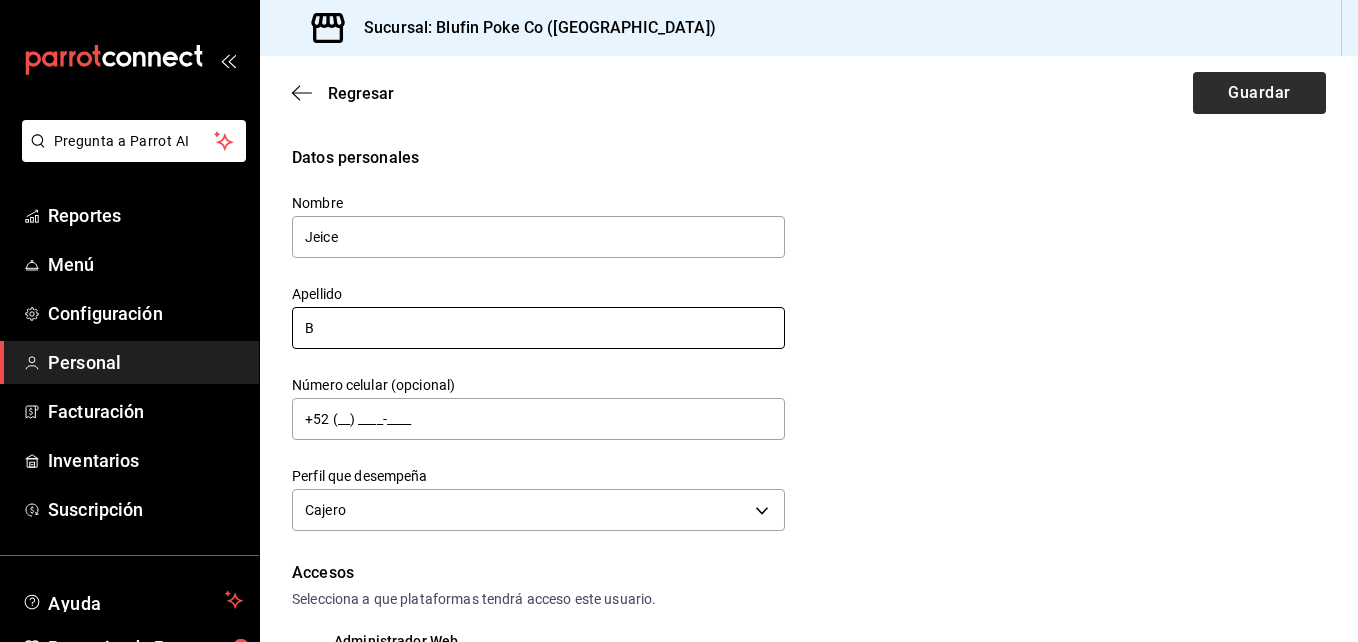 type on "B" 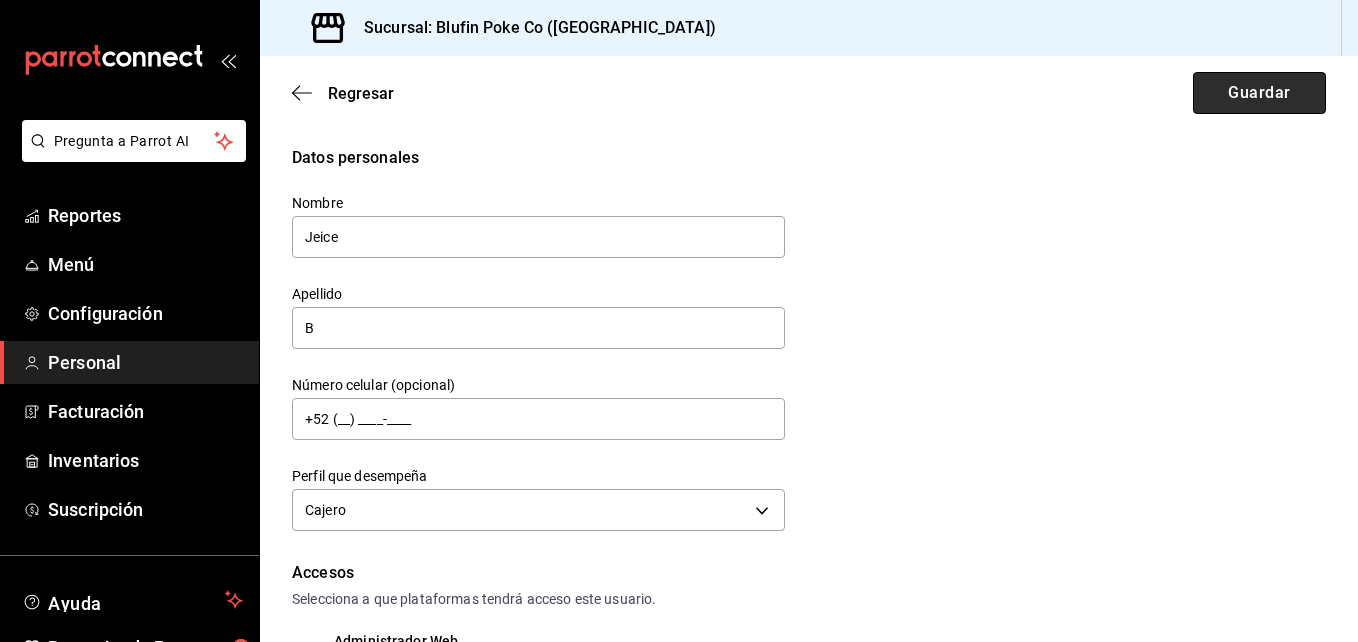 click on "Guardar" at bounding box center [1259, 93] 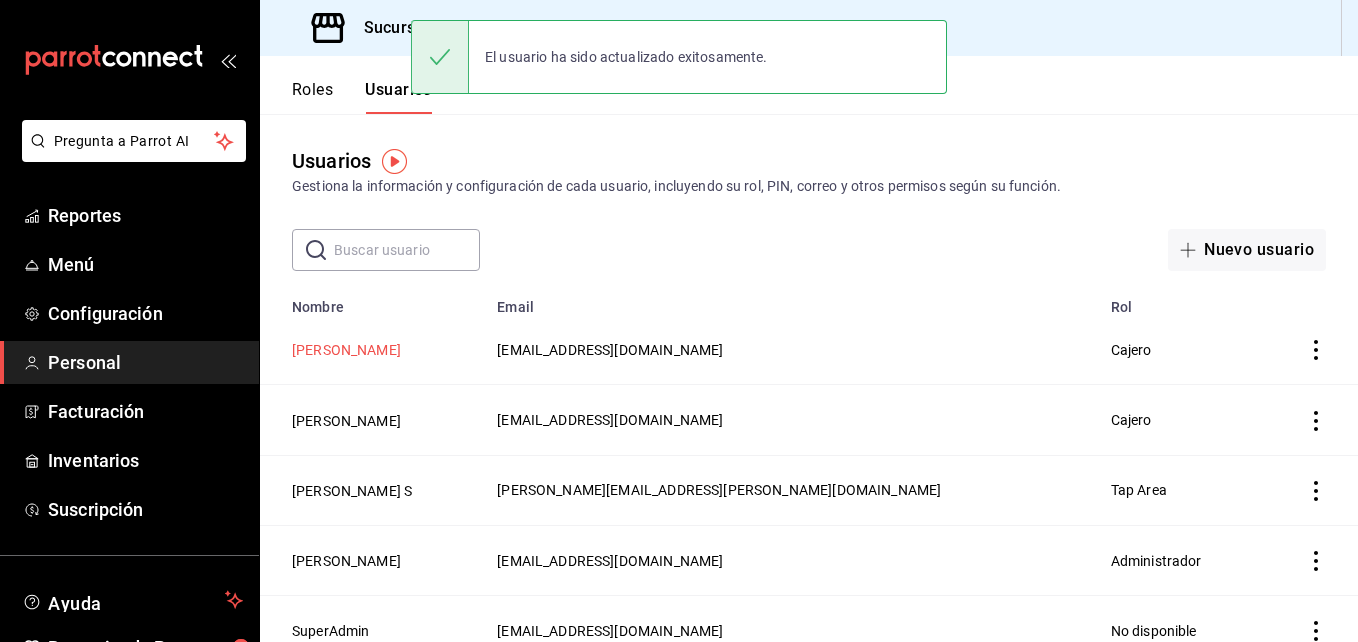 click on "Miranda Vivian" at bounding box center (346, 350) 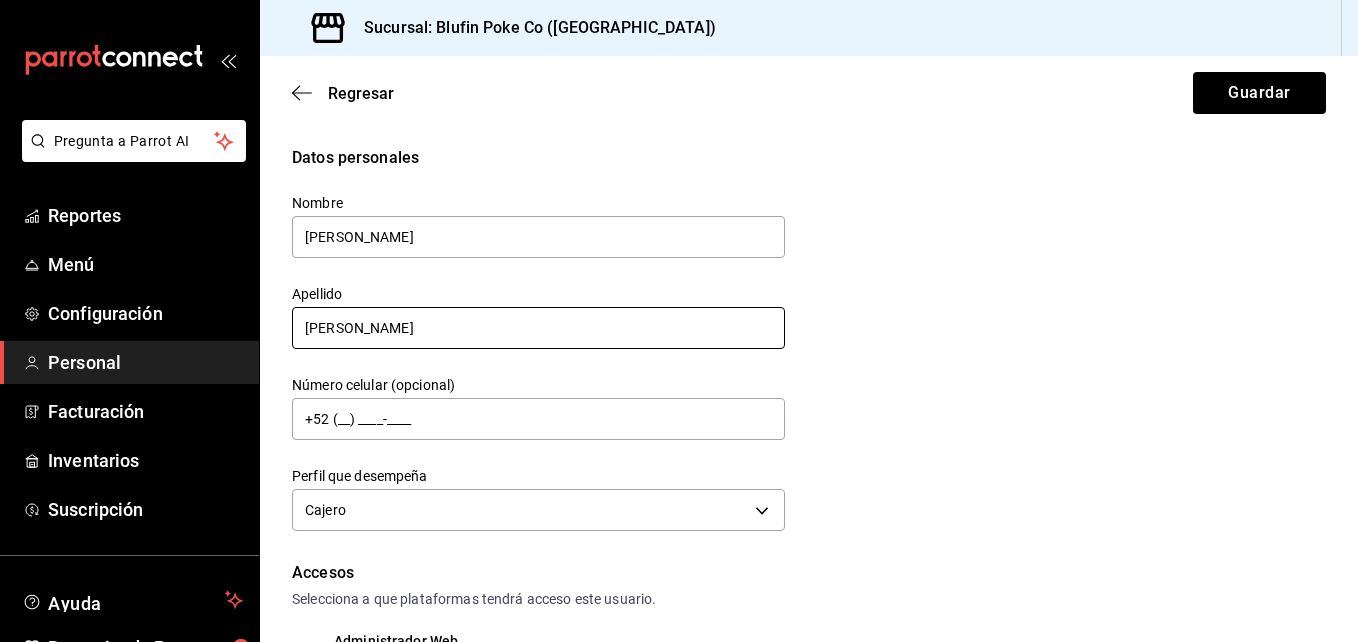 click on "Vivian" at bounding box center [538, 328] 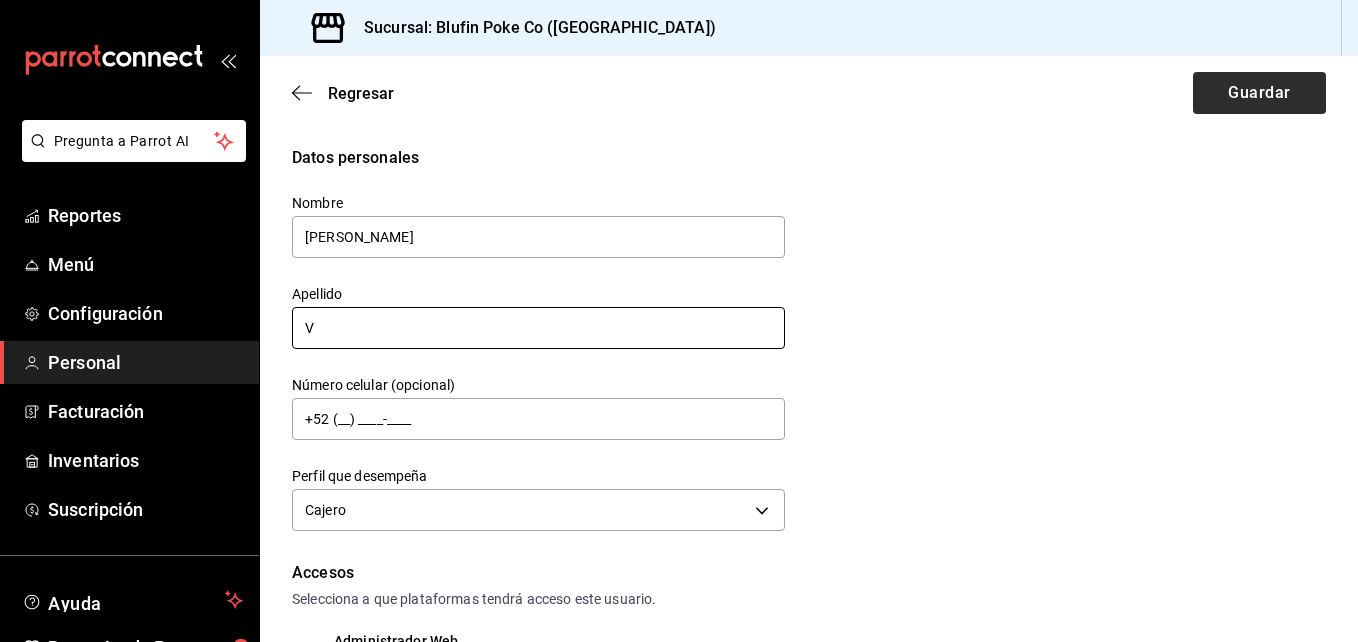 type on "V" 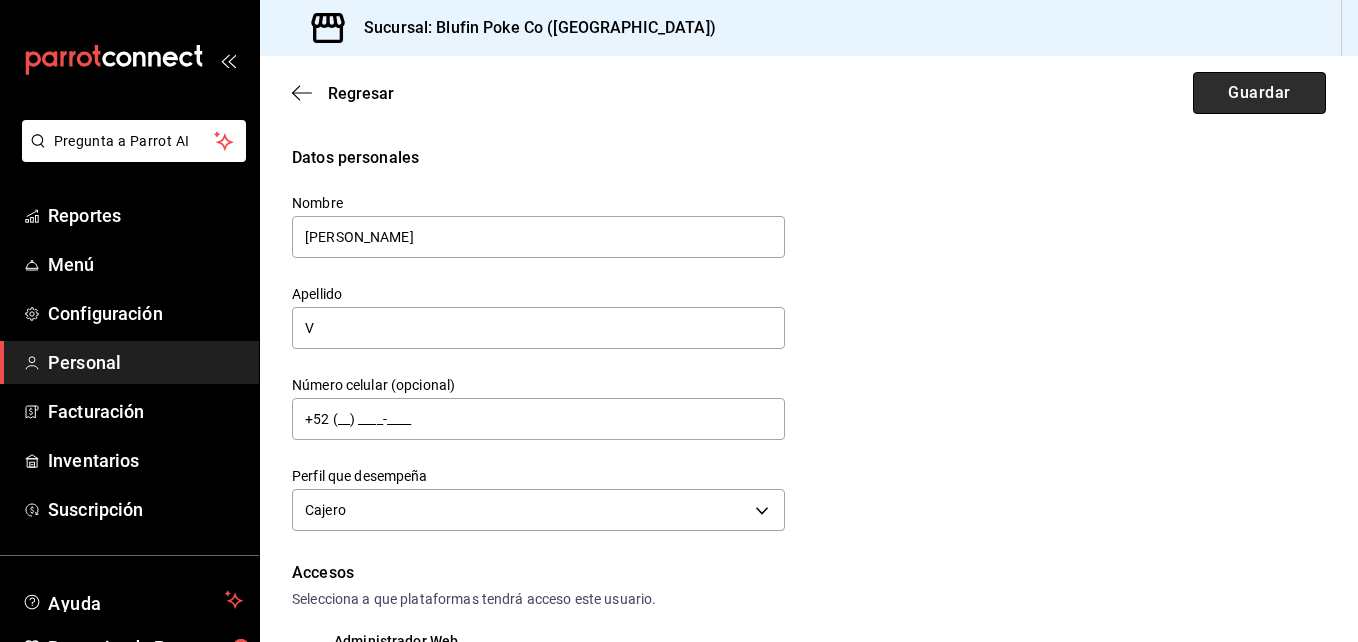 click on "Guardar" at bounding box center [1259, 93] 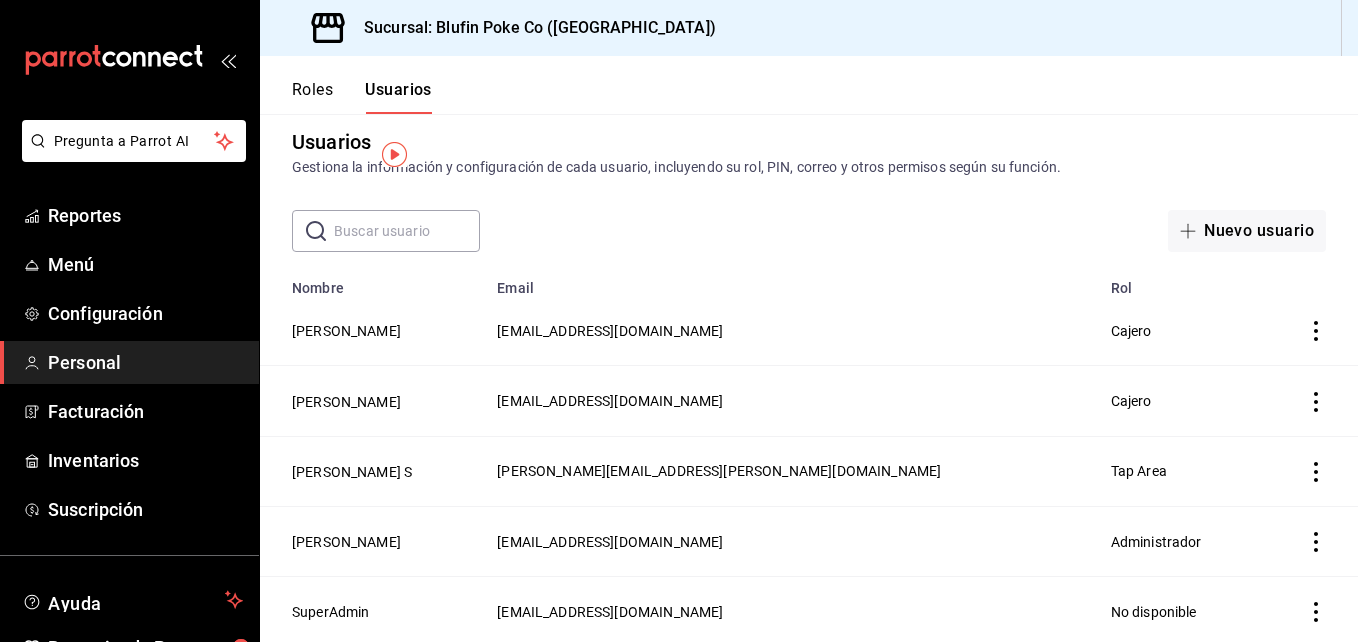 scroll, scrollTop: 0, scrollLeft: 0, axis: both 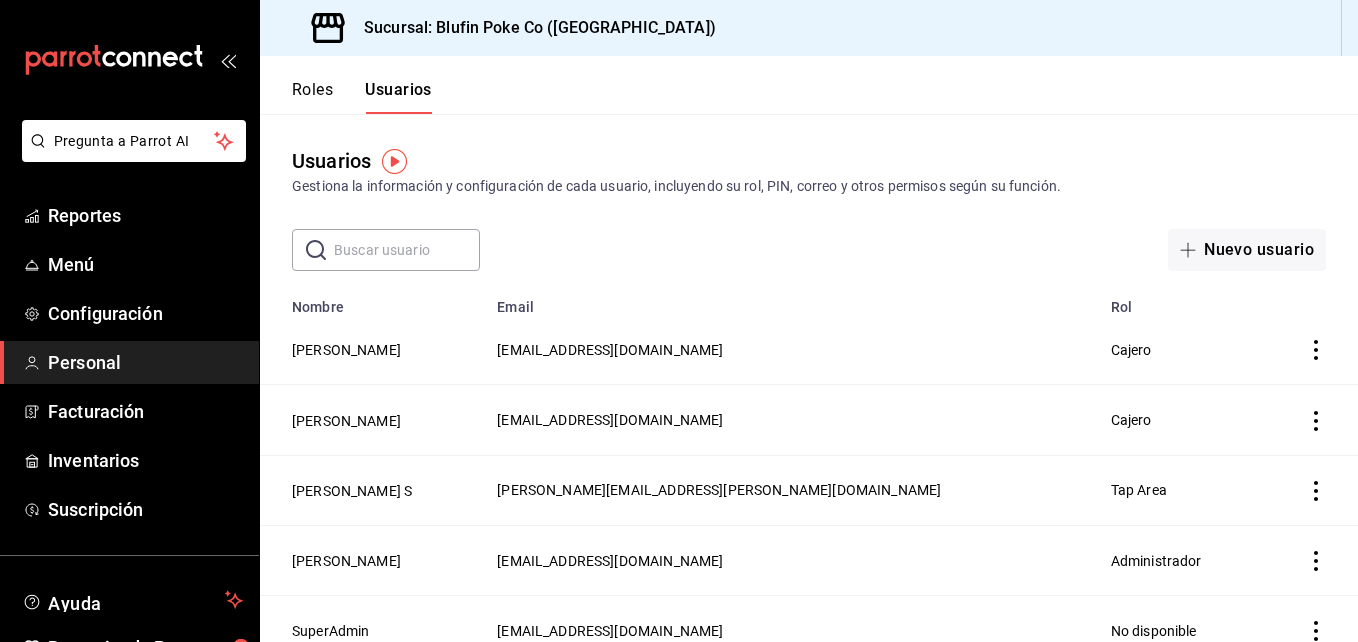 click on "Roles" at bounding box center [312, 97] 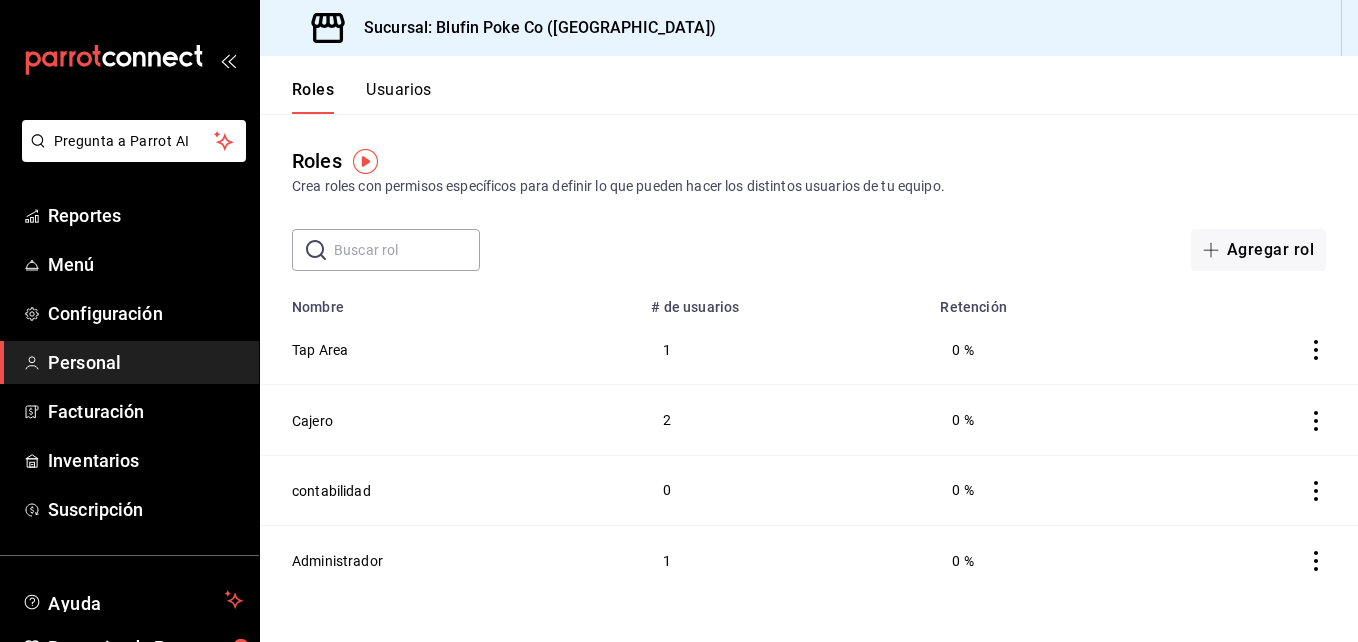 drag, startPoint x: 300, startPoint y: 85, endPoint x: 588, endPoint y: 103, distance: 288.56195 